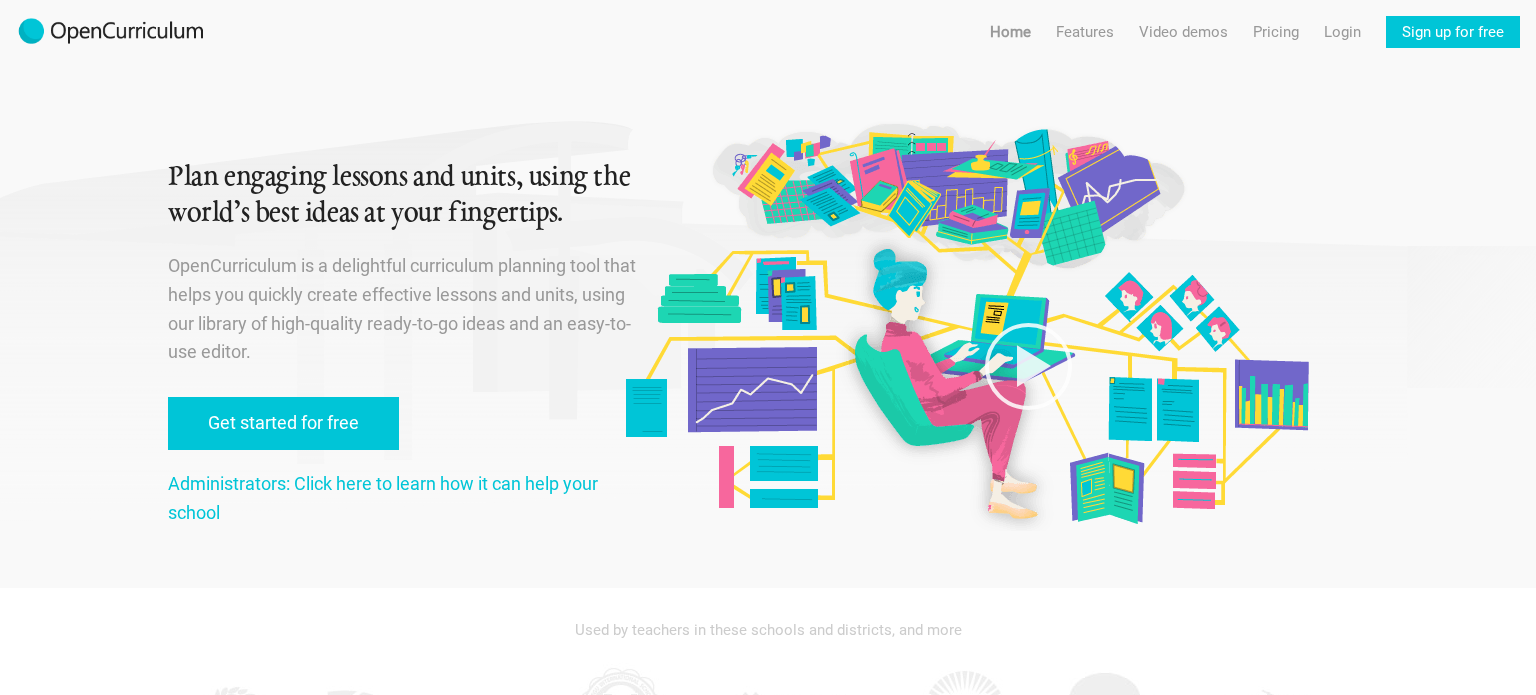 scroll, scrollTop: 0, scrollLeft: 0, axis: both 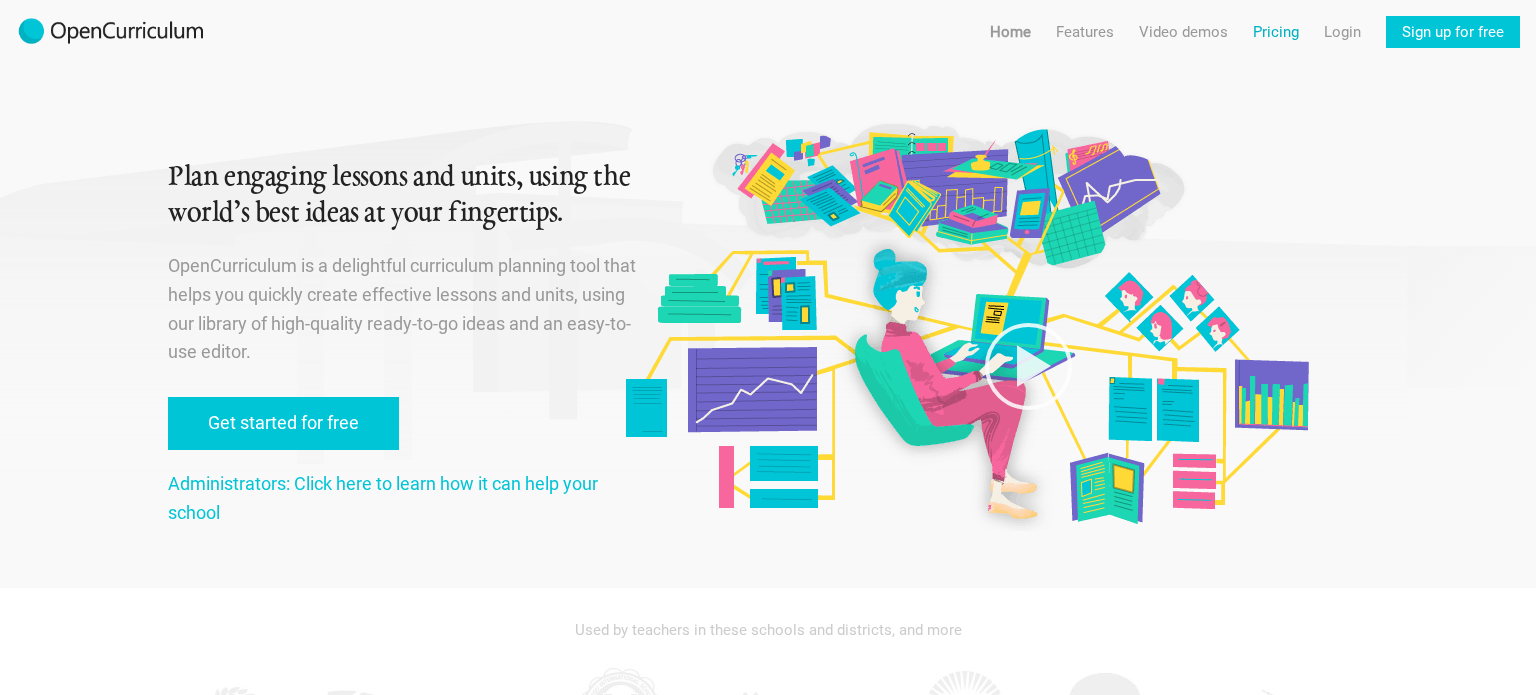 click on "Pricing" at bounding box center [1276, 32] 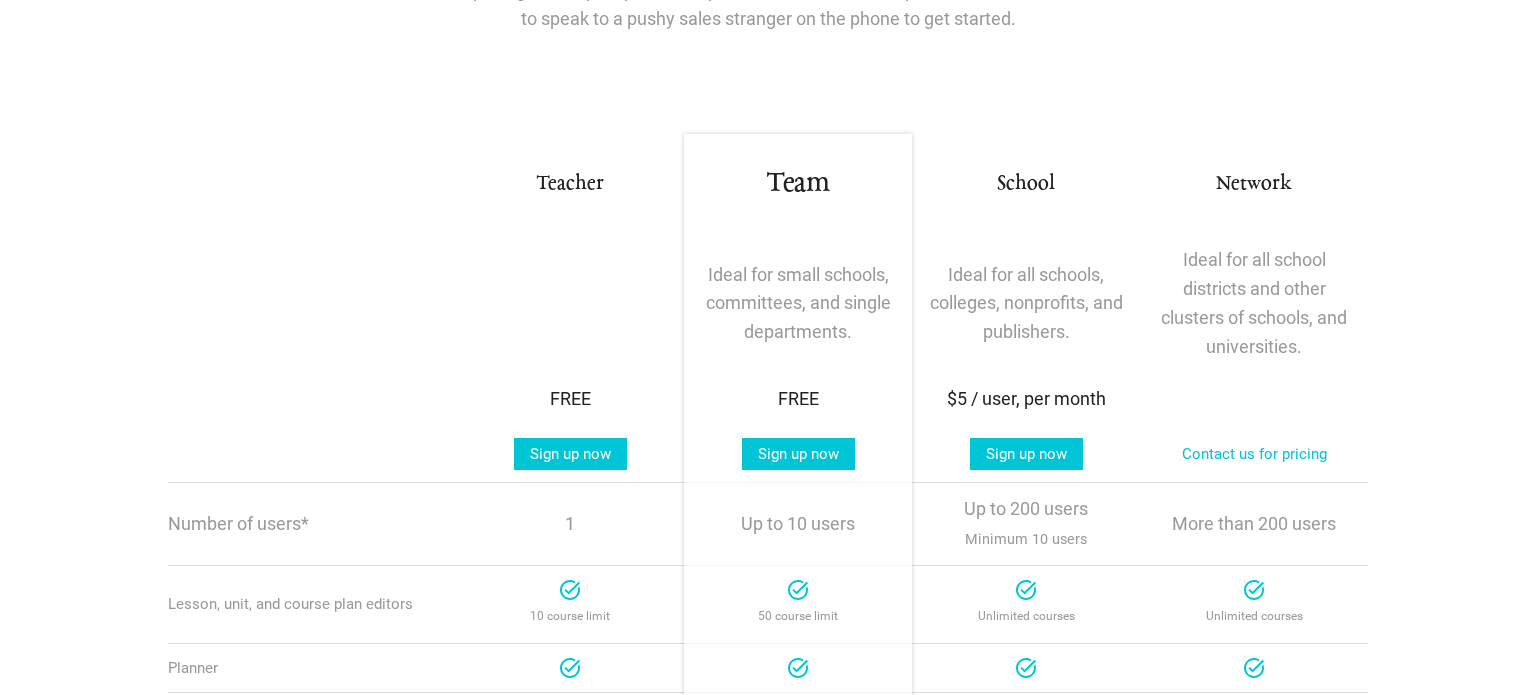 scroll, scrollTop: 276, scrollLeft: 0, axis: vertical 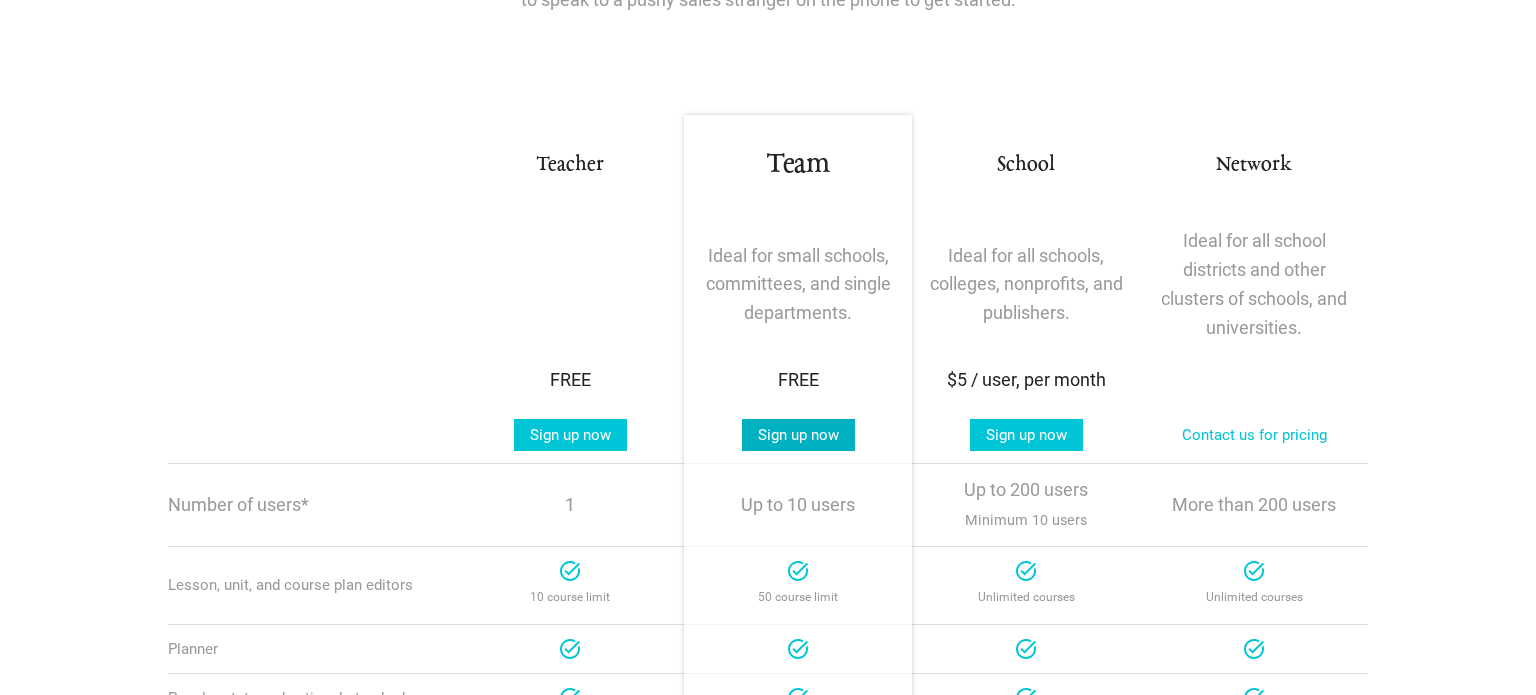 click on "Sign up now" at bounding box center (798, 435) 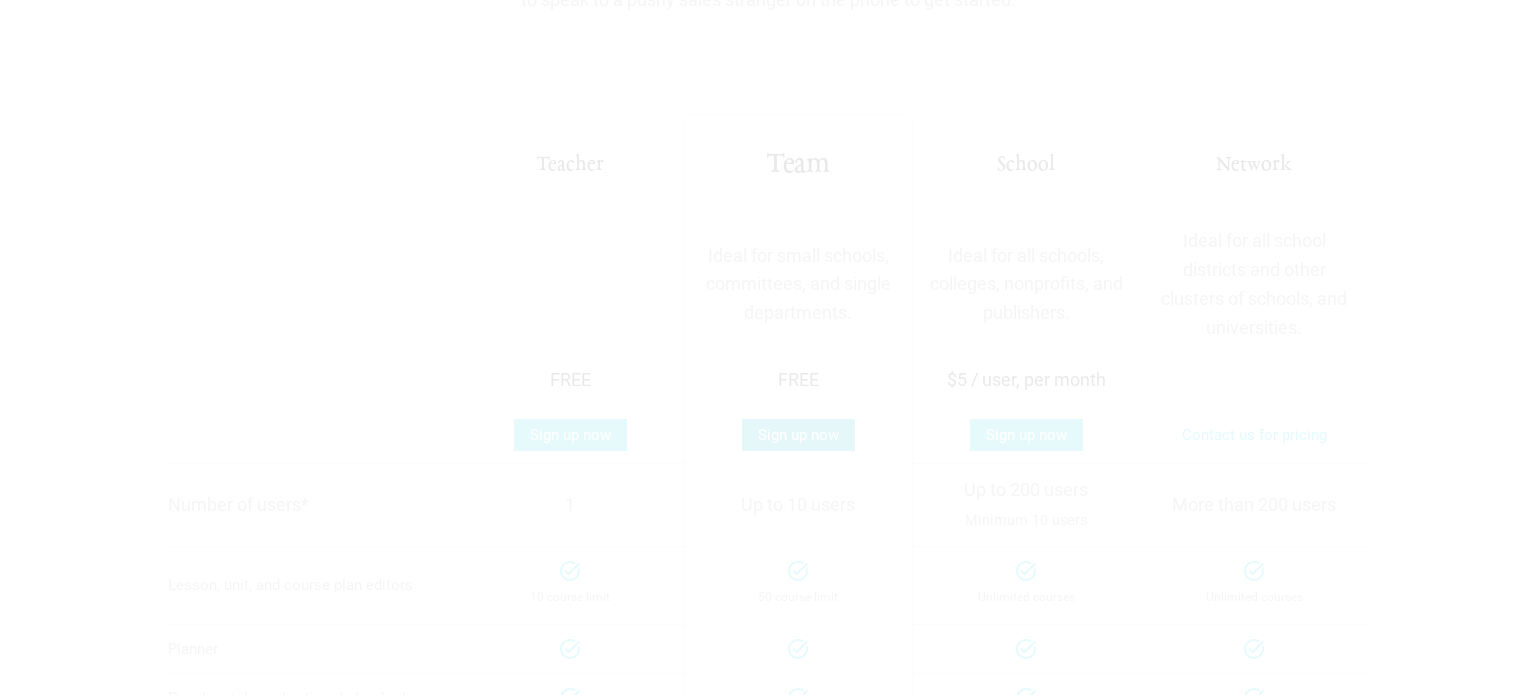 scroll, scrollTop: 0, scrollLeft: 0, axis: both 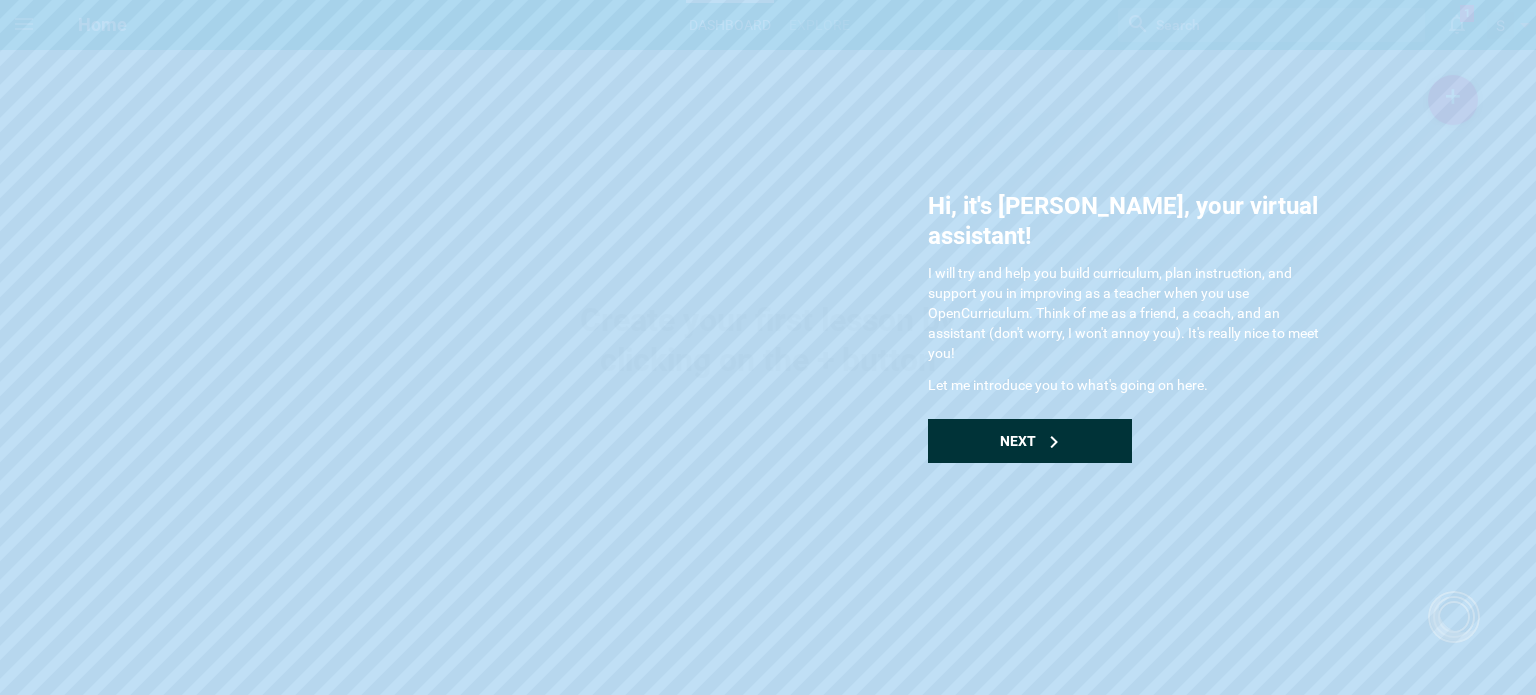 click on "Next" at bounding box center (1030, 441) 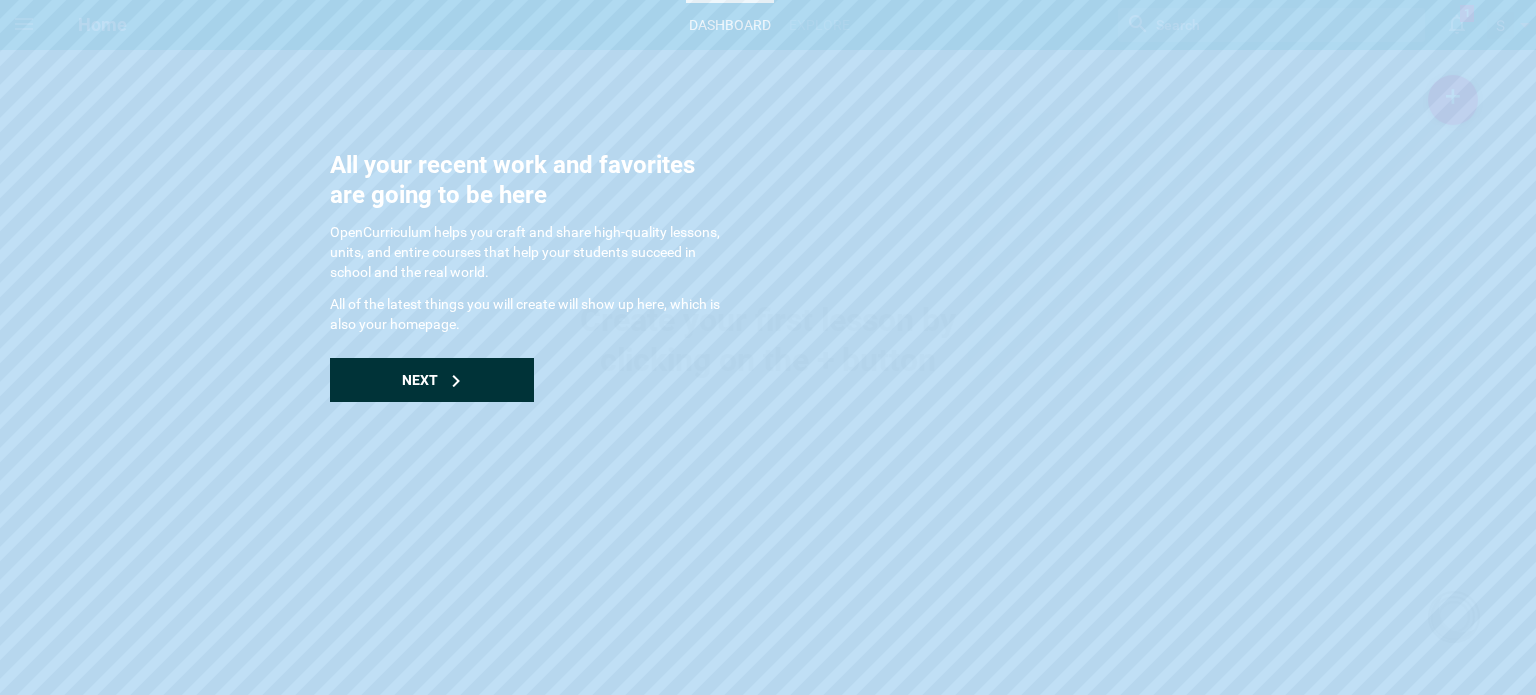 click on "Next" at bounding box center [432, 380] 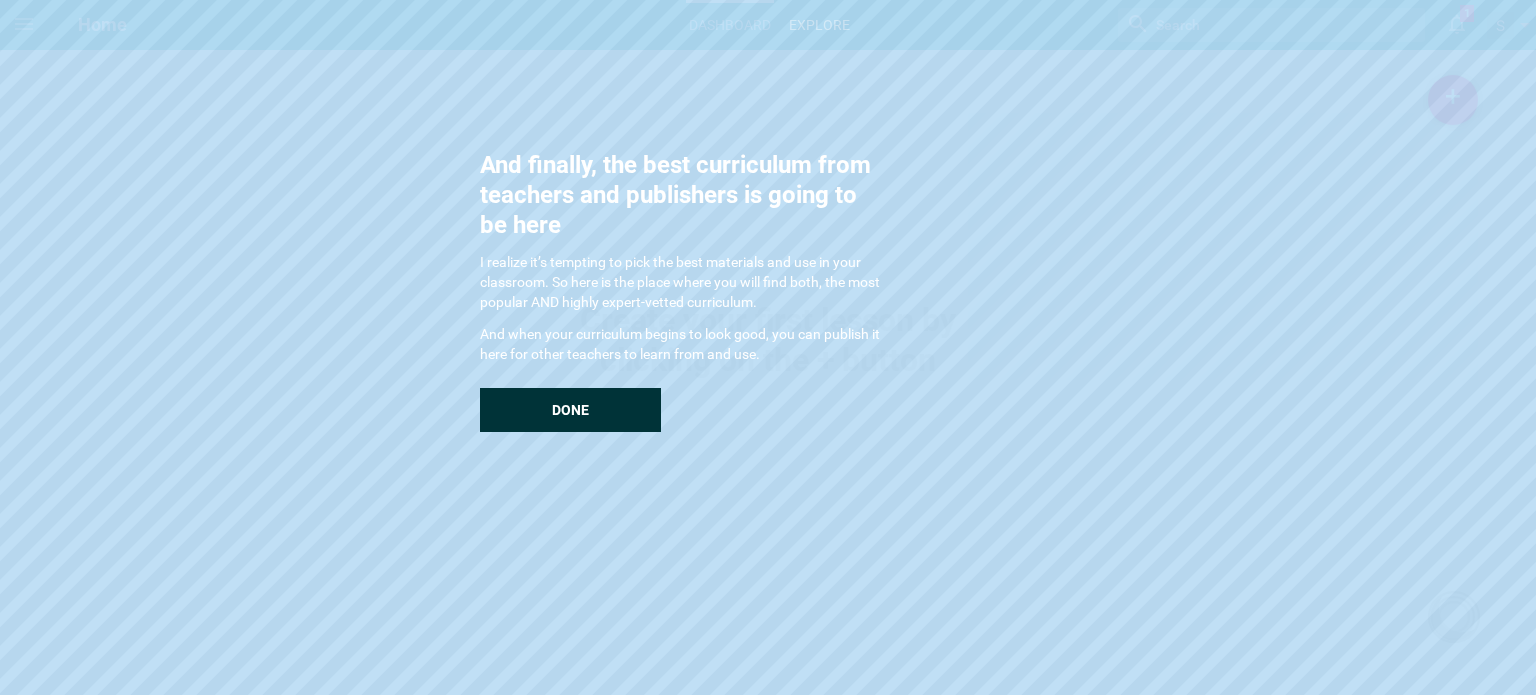 click on "Done" at bounding box center [570, 410] 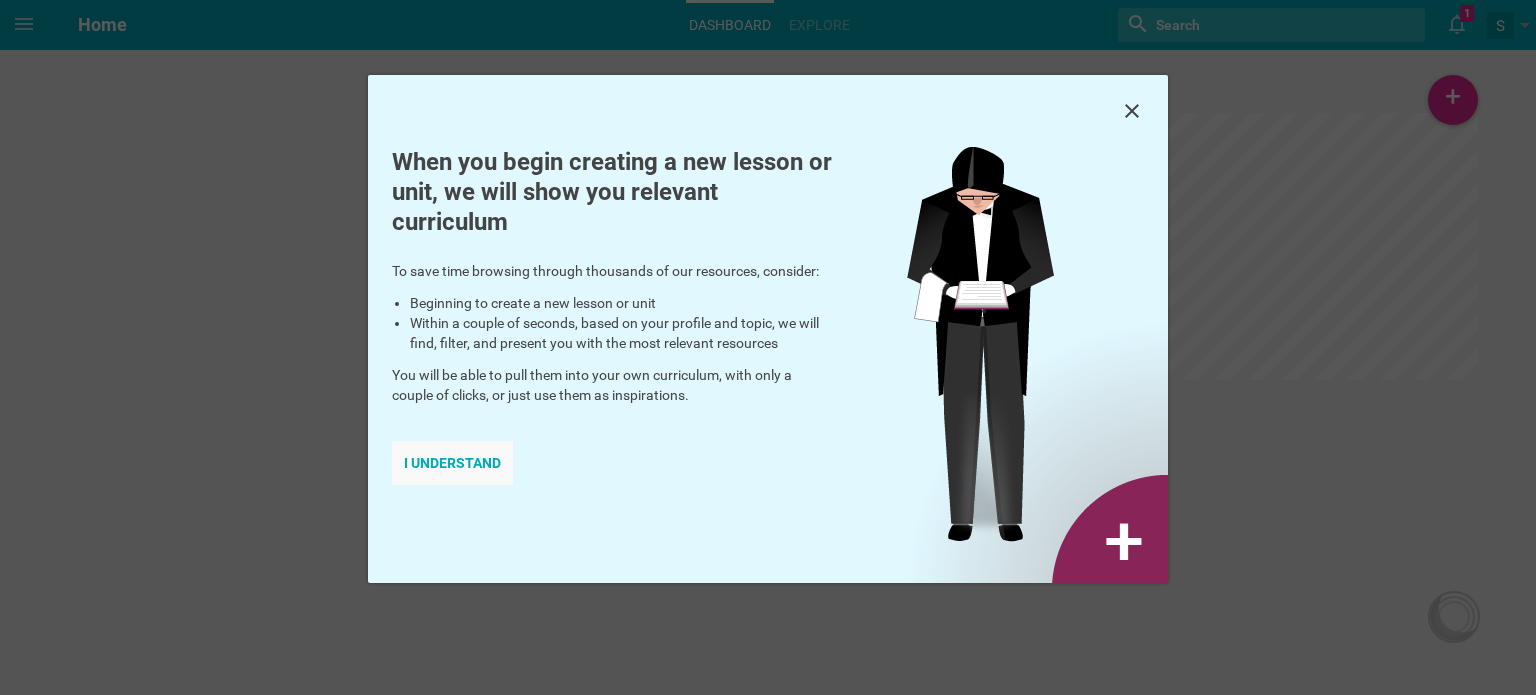 click on "I understand" at bounding box center [452, 463] 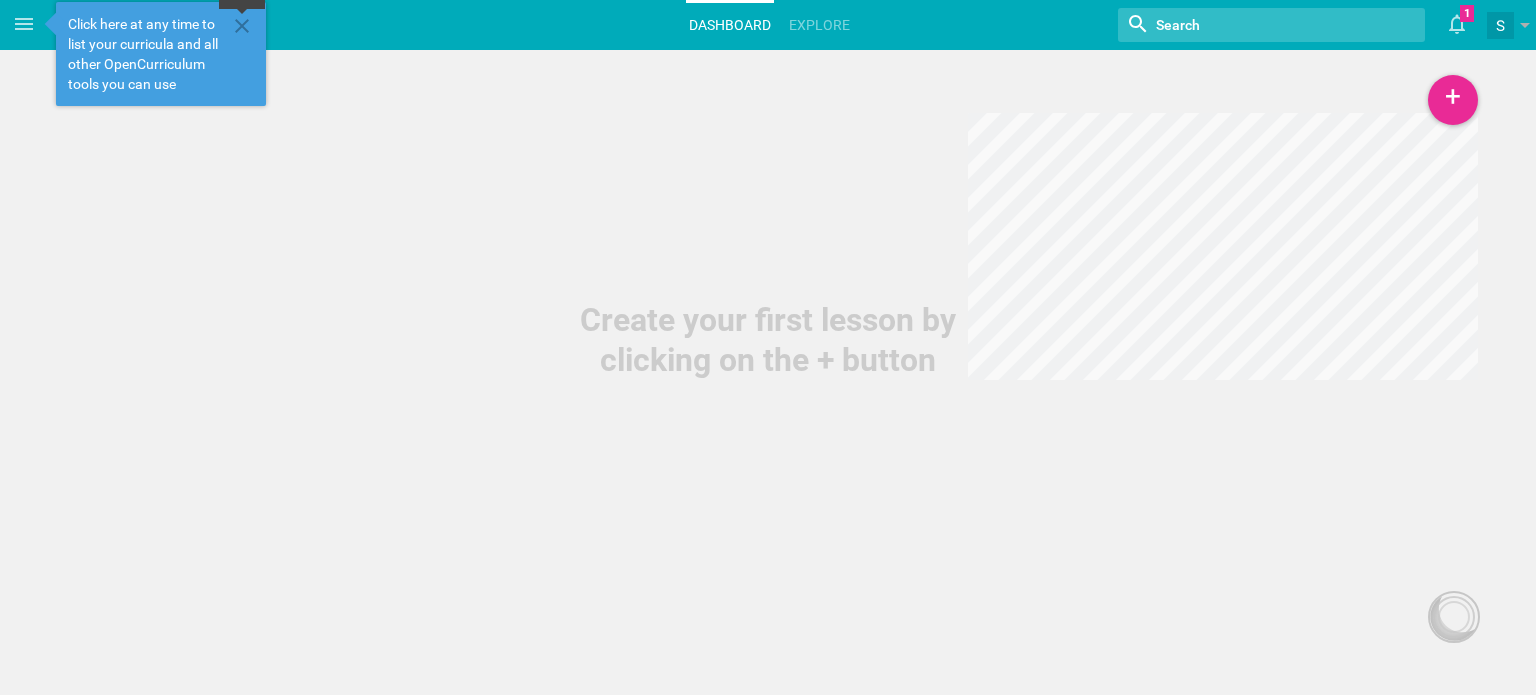 click 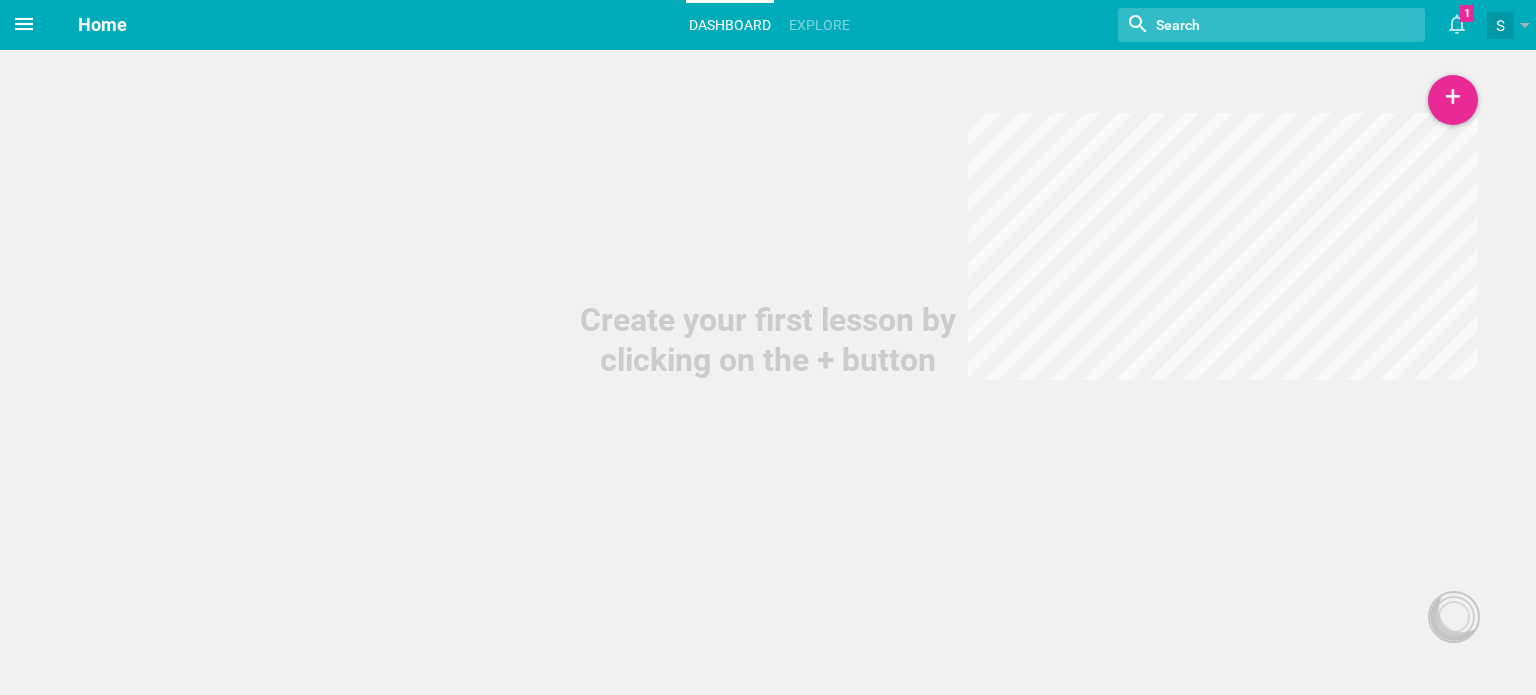 click 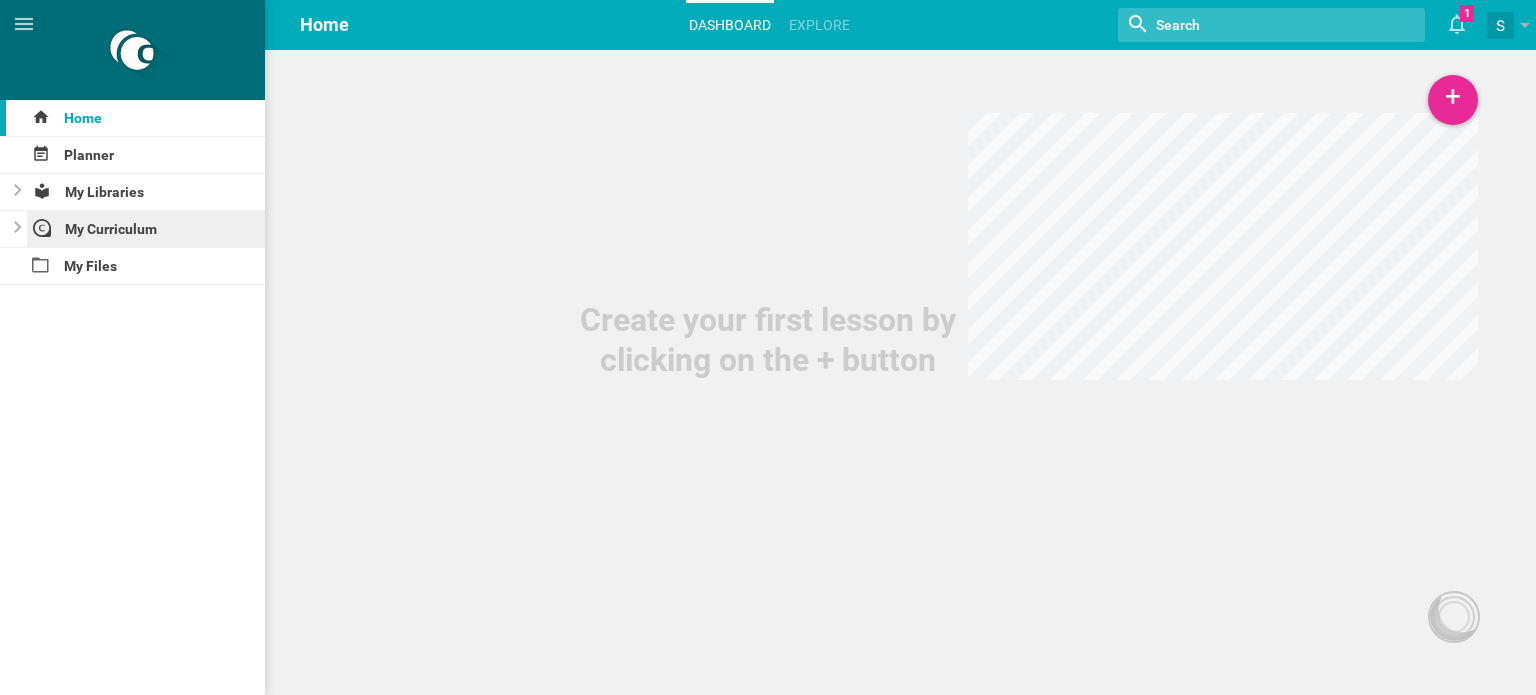 click on "My Curriculum" at bounding box center (146, 229) 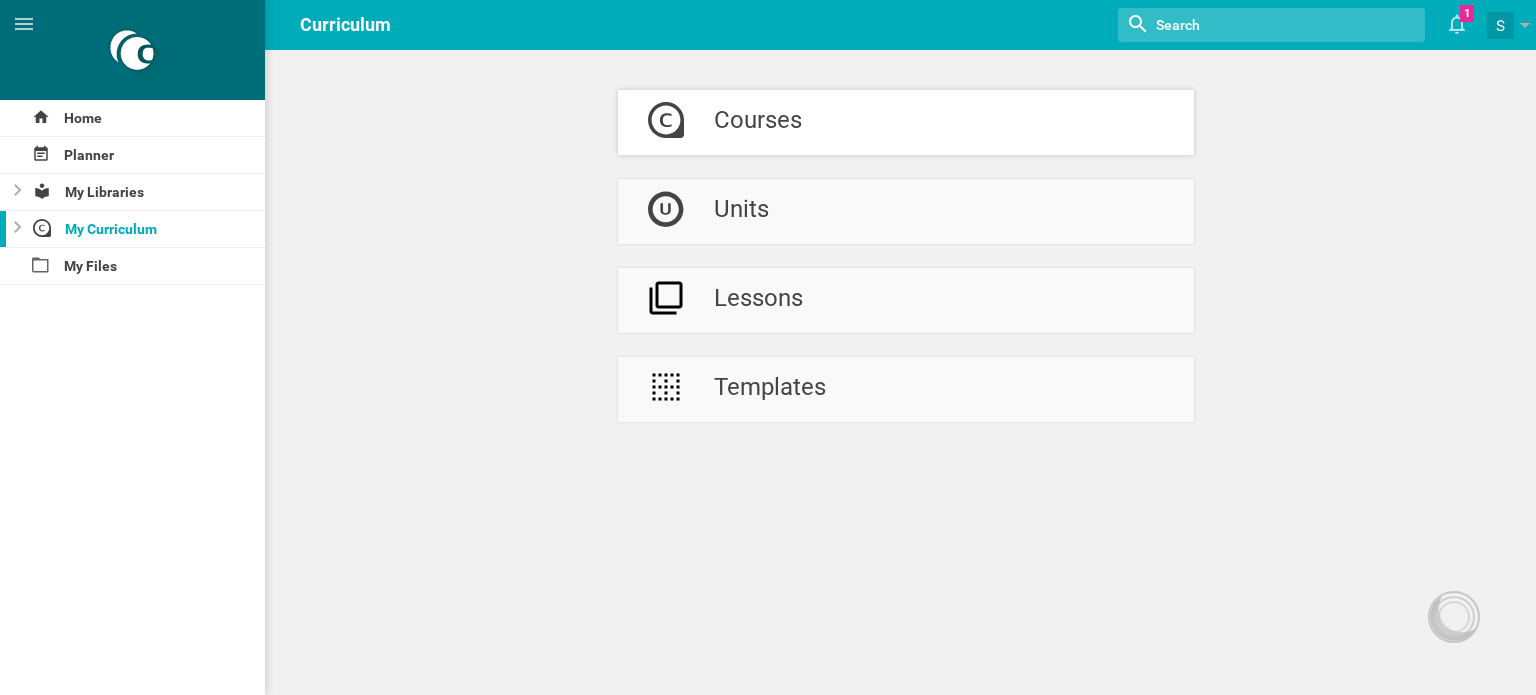 click on "Courses" at bounding box center (758, 122) 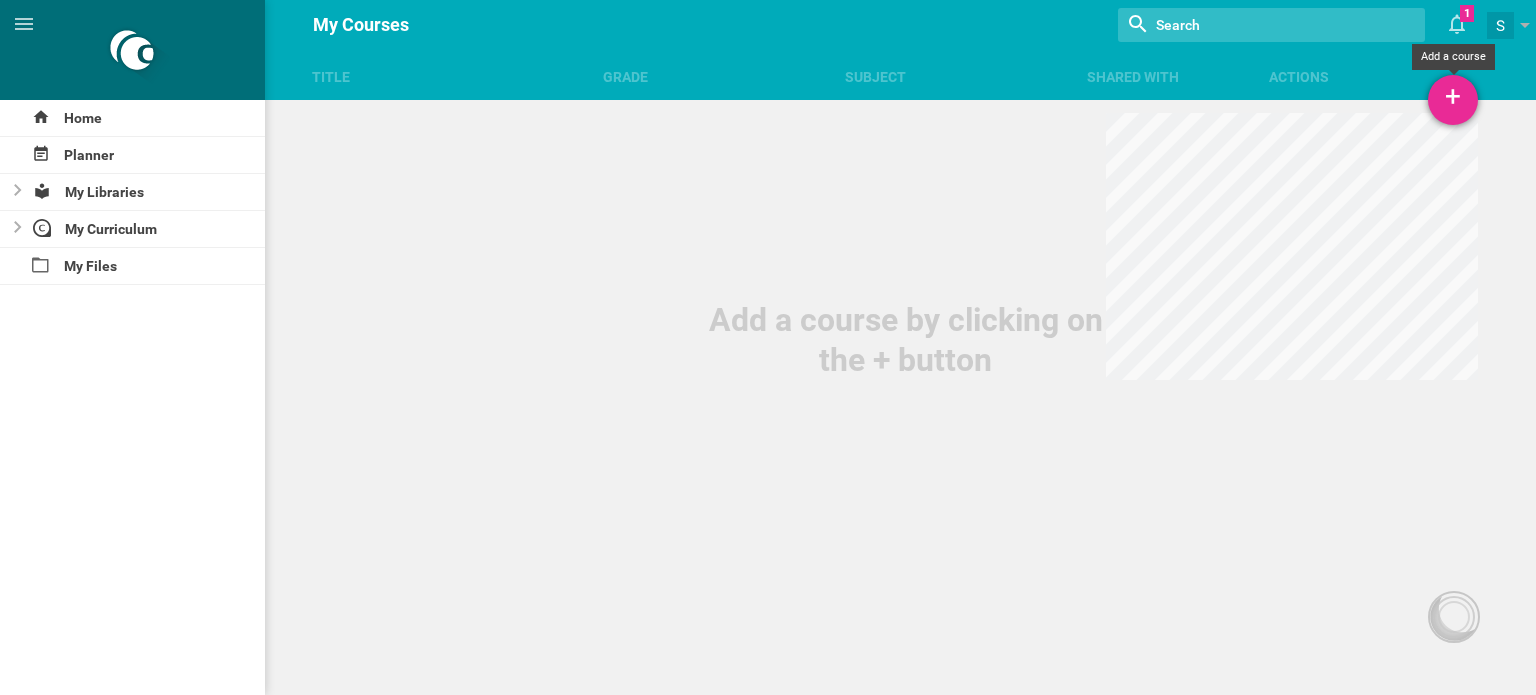 click on "+" at bounding box center (1453, 100) 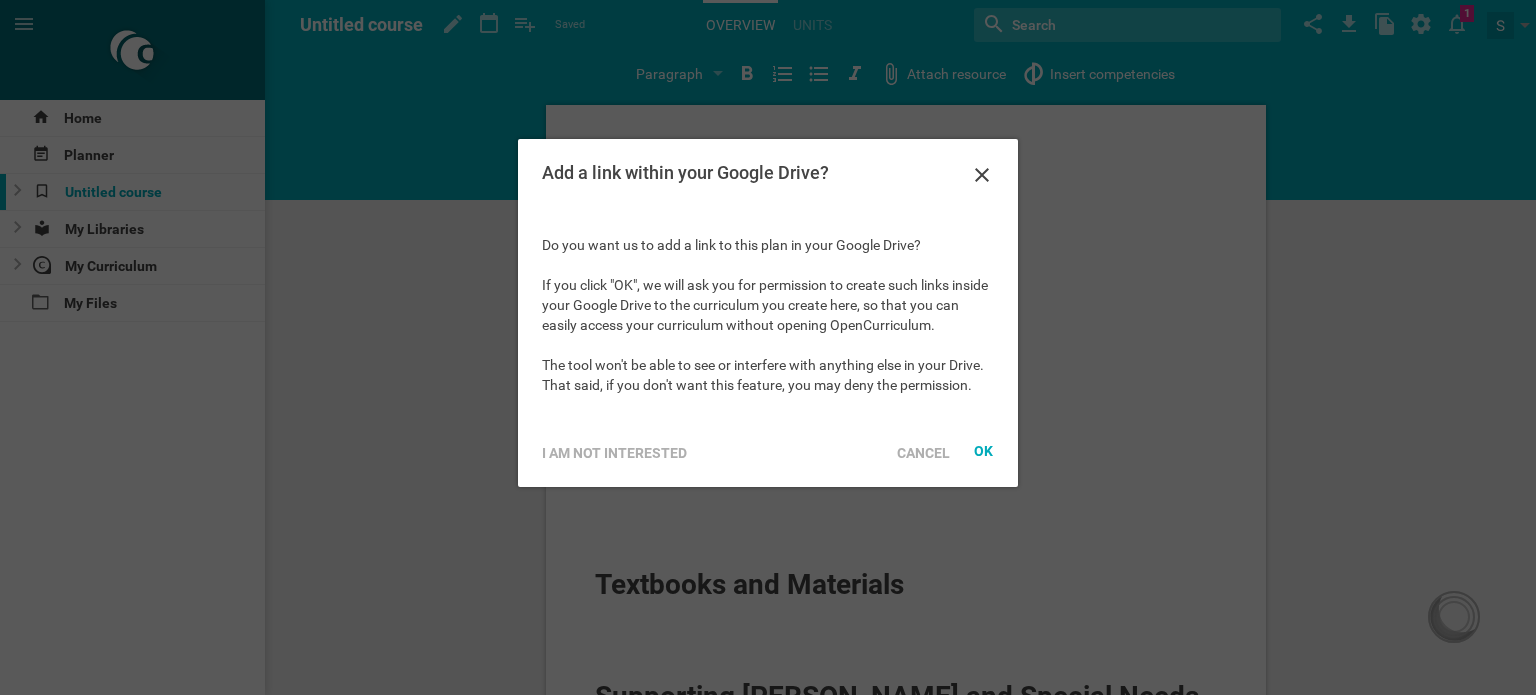 scroll, scrollTop: 0, scrollLeft: 0, axis: both 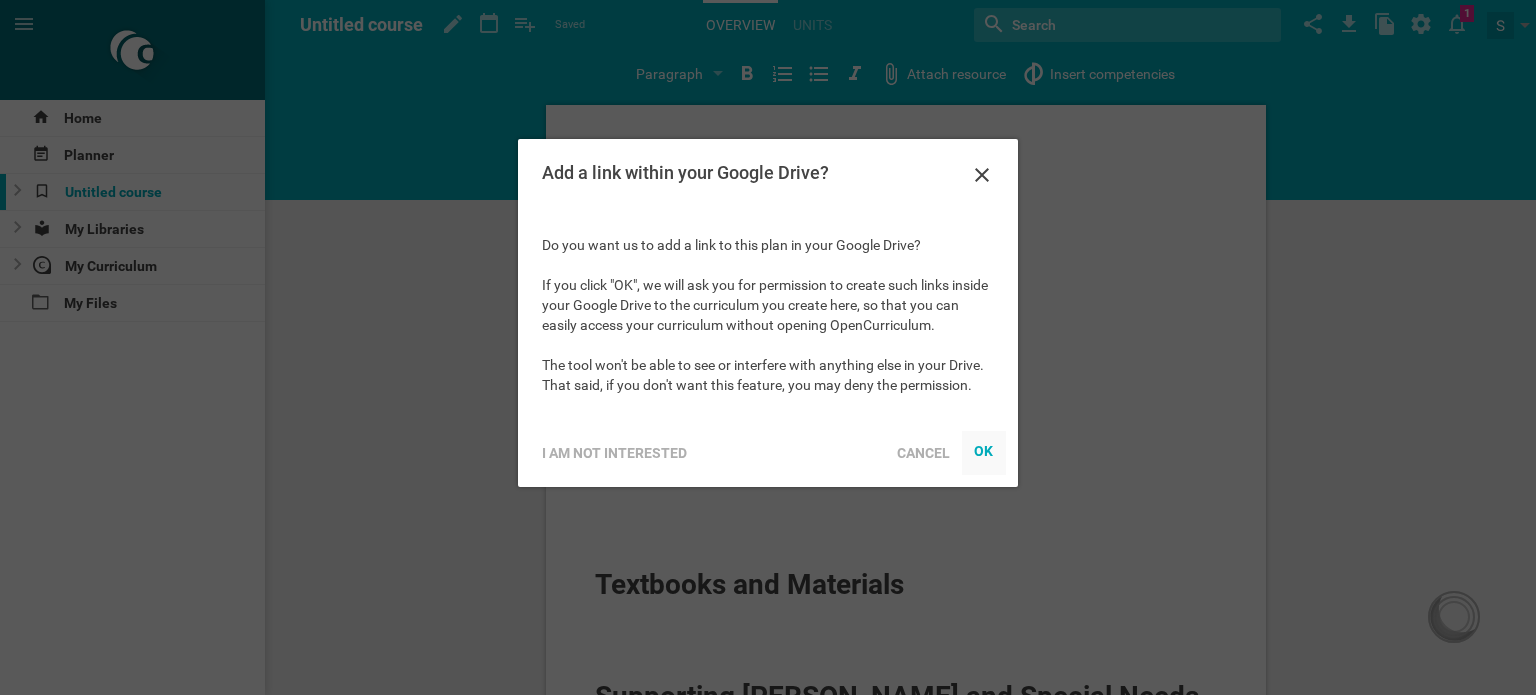 click on "OK" at bounding box center (984, 450) 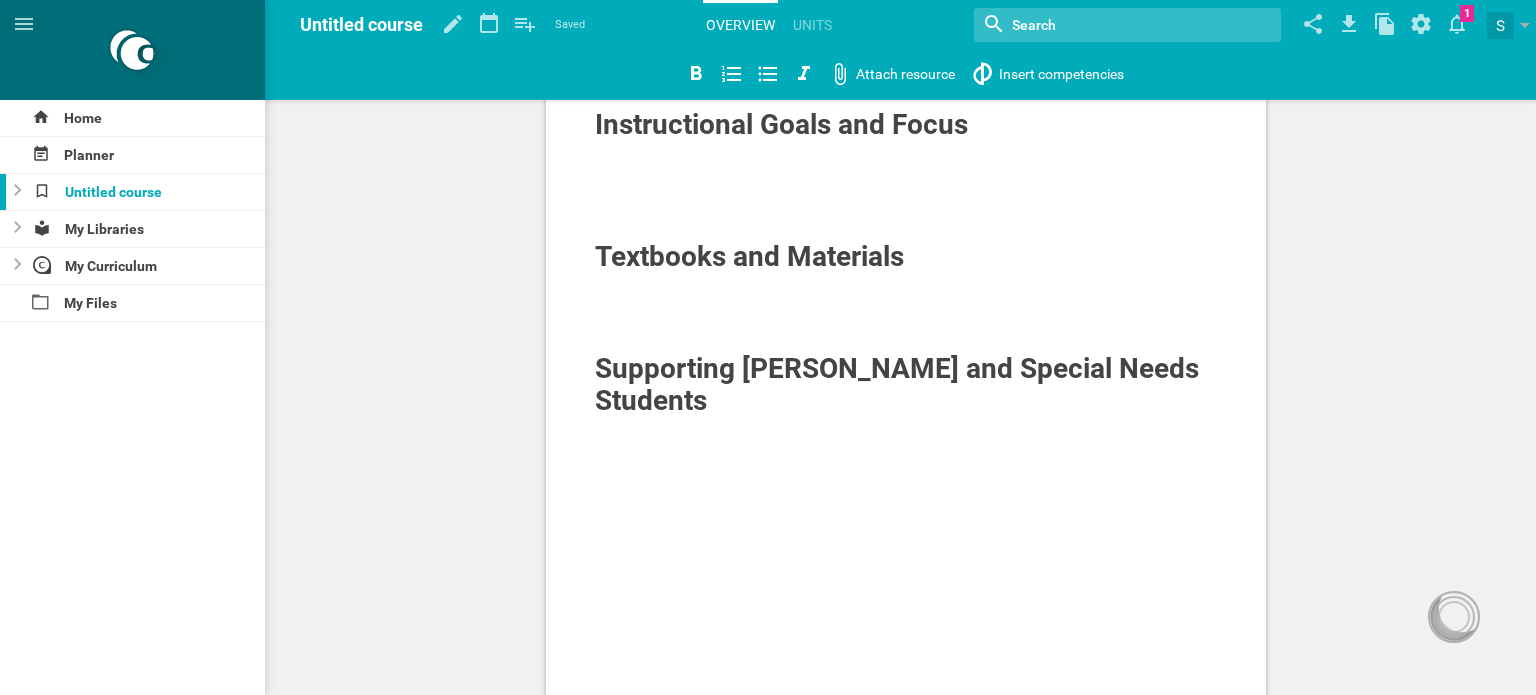 scroll, scrollTop: 330, scrollLeft: 0, axis: vertical 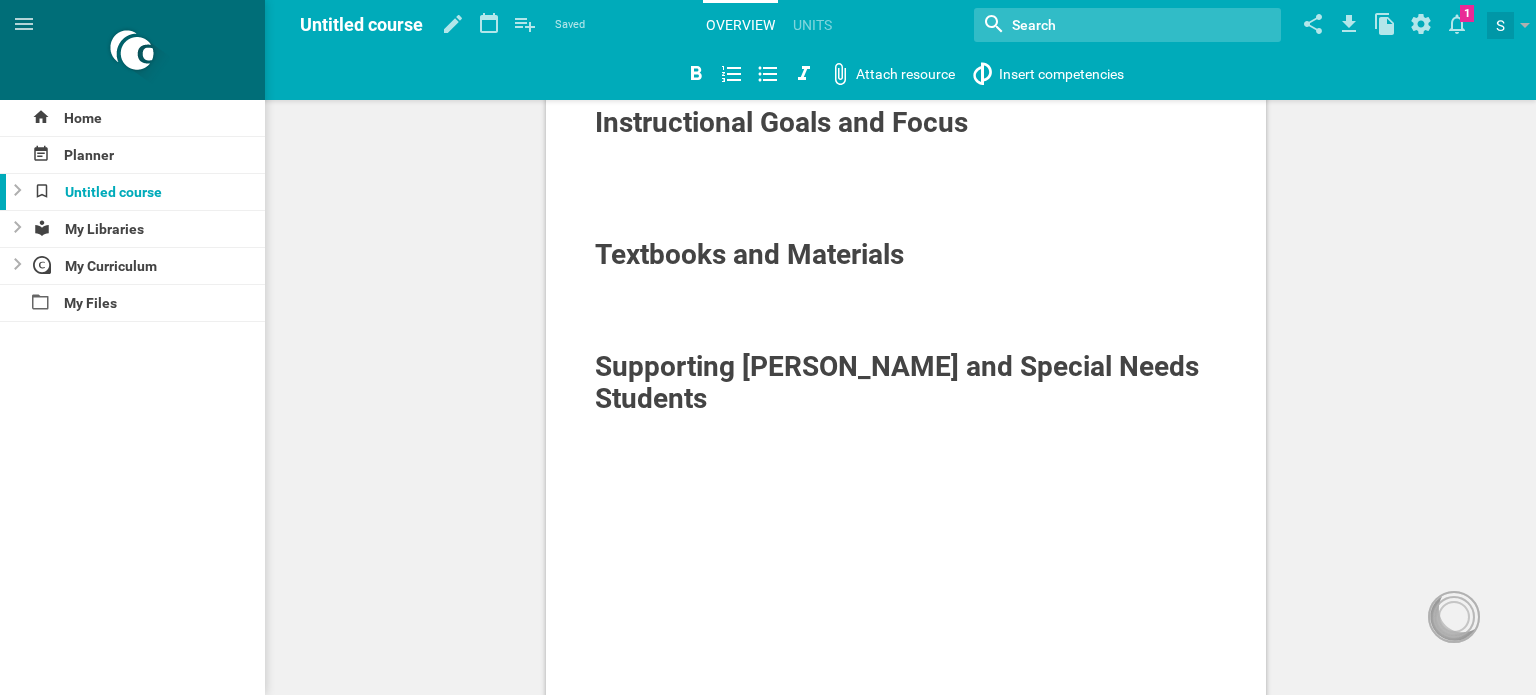 click on "Textbooks and Materials" at bounding box center (749, 254) 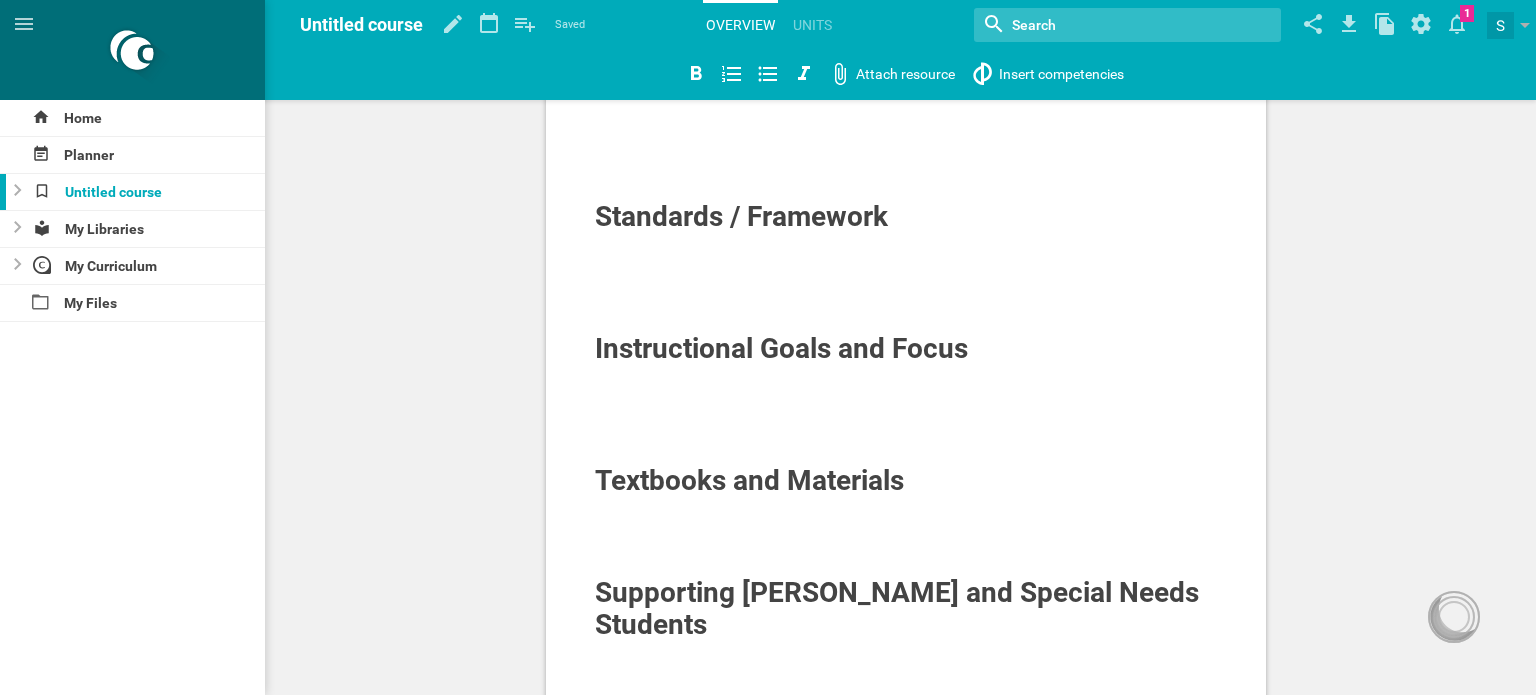scroll, scrollTop: 0, scrollLeft: 0, axis: both 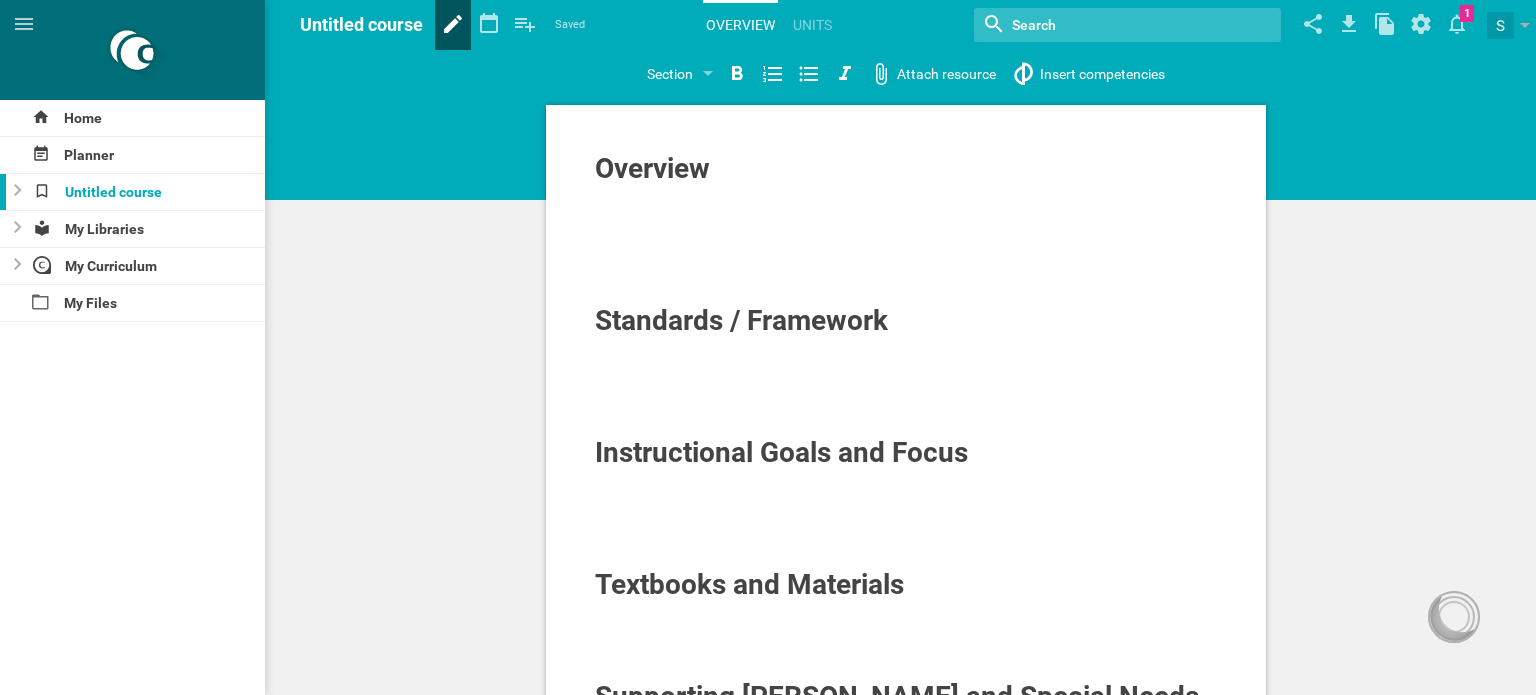 click 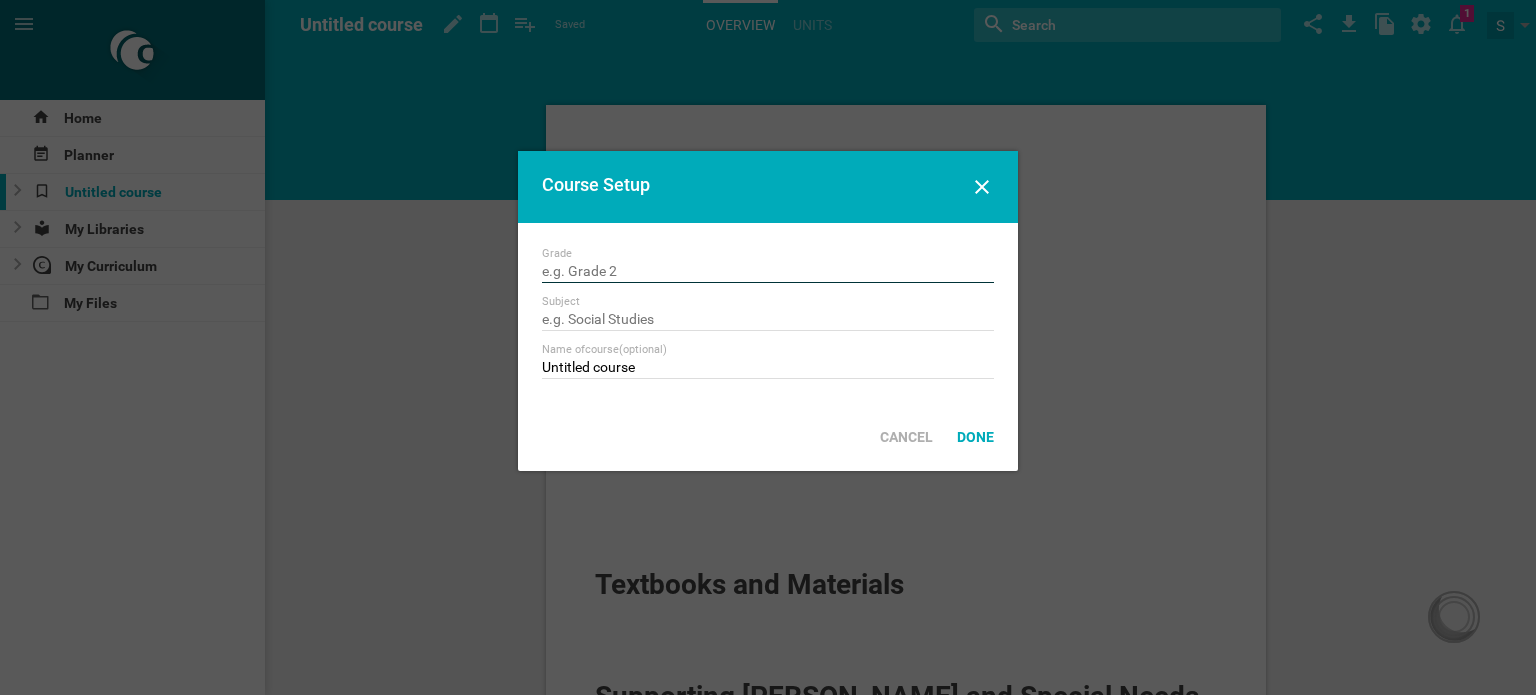 click at bounding box center [768, 273] 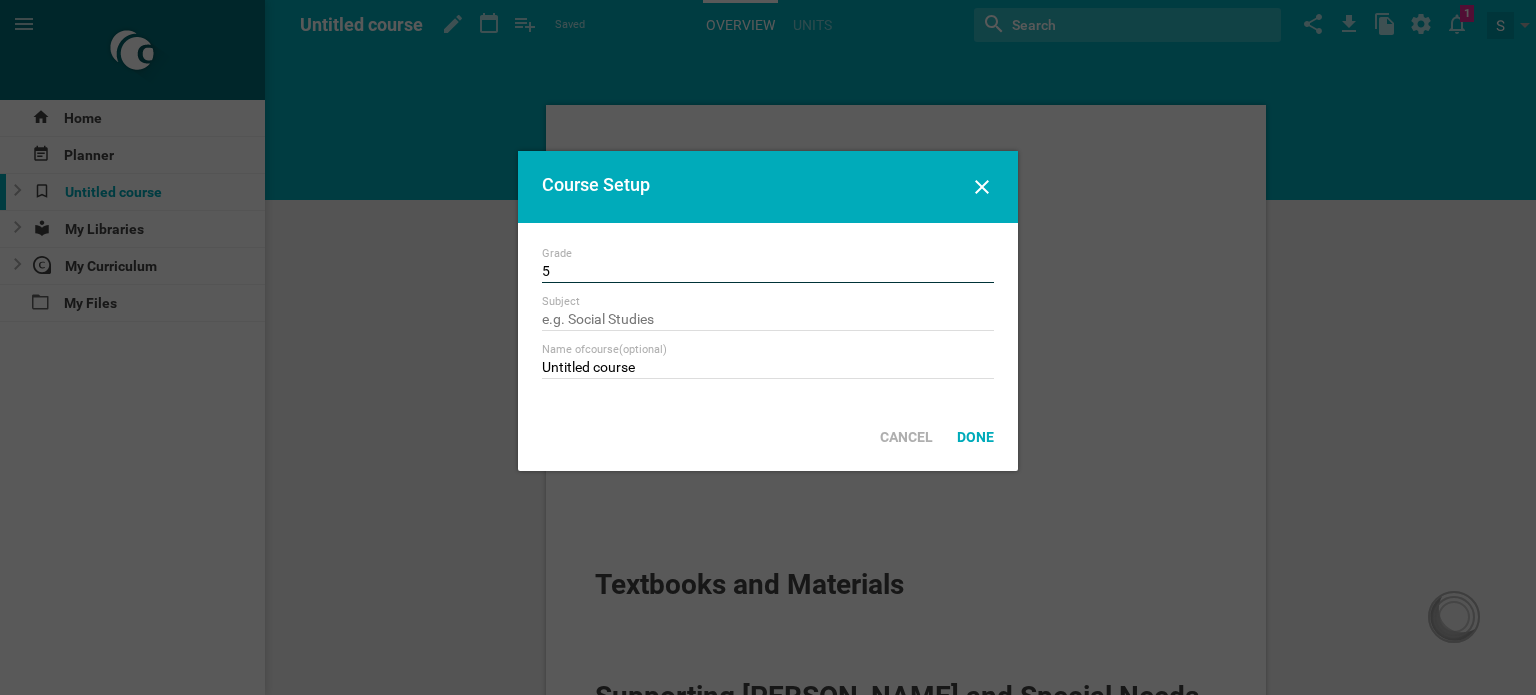 type on "5" 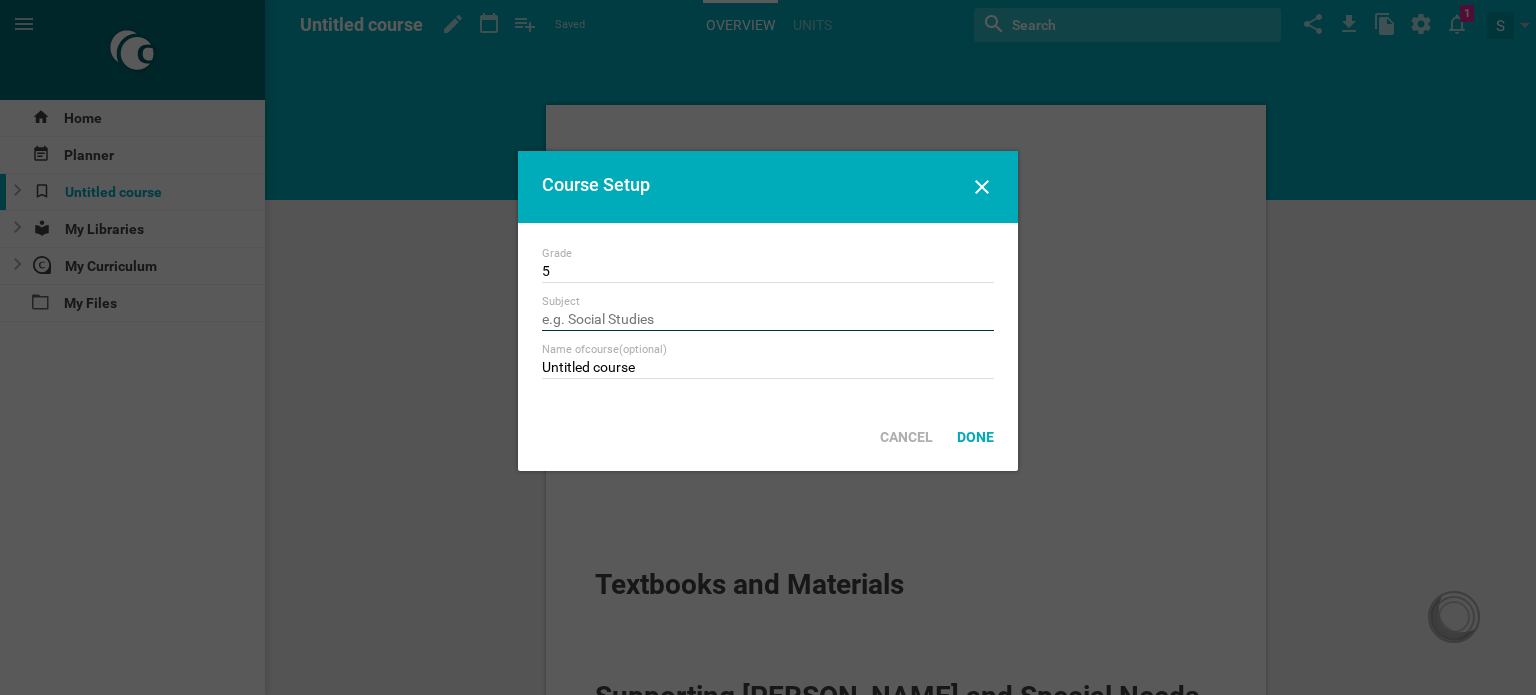 click at bounding box center [768, 321] 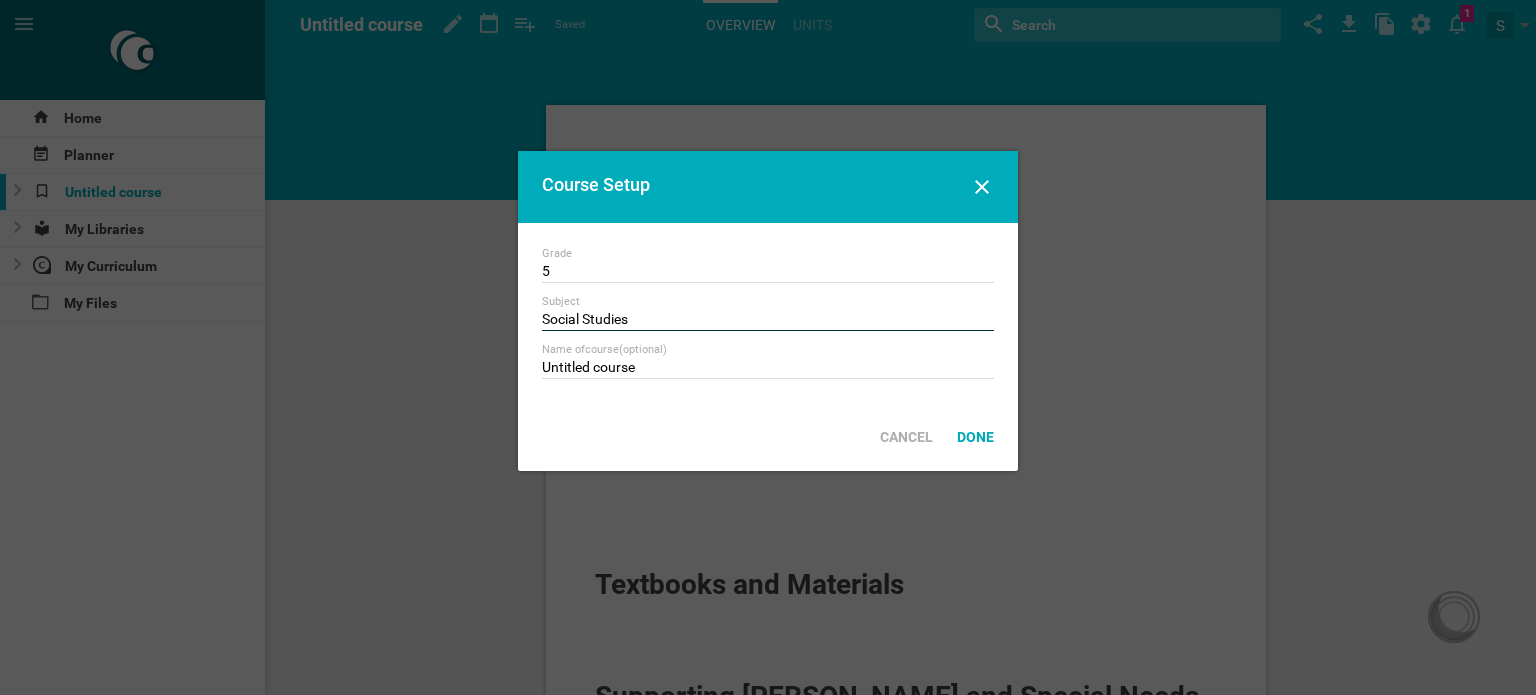type on "Social Studies" 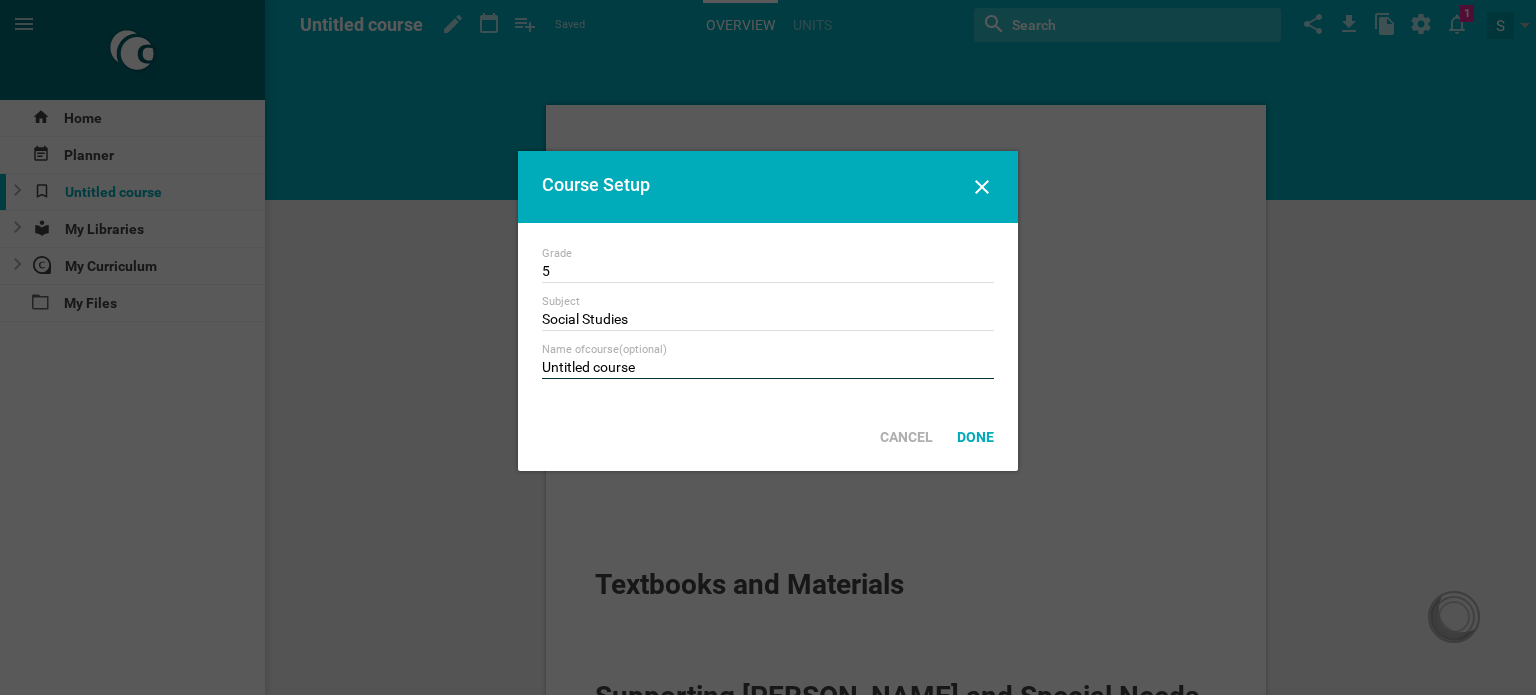 click on "Untitled course" at bounding box center (768, 369) 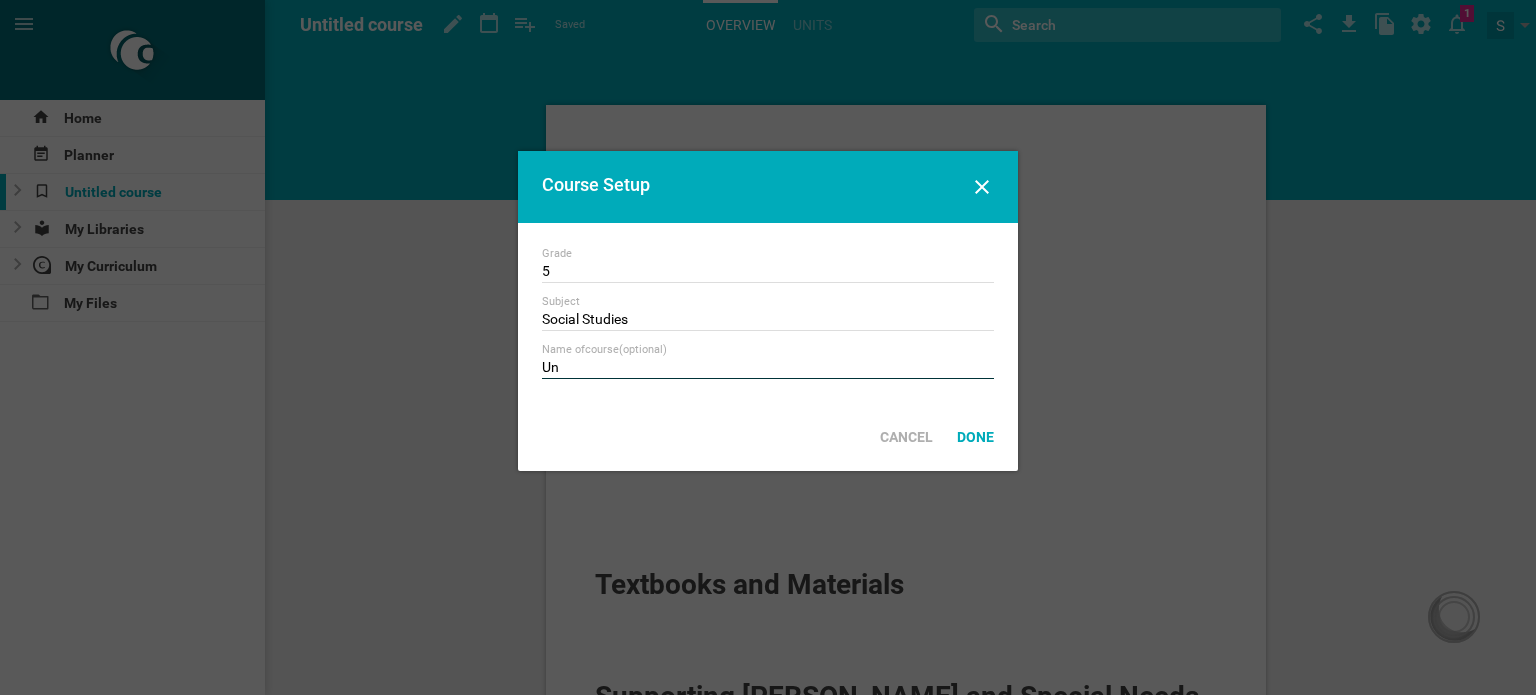 type on "U" 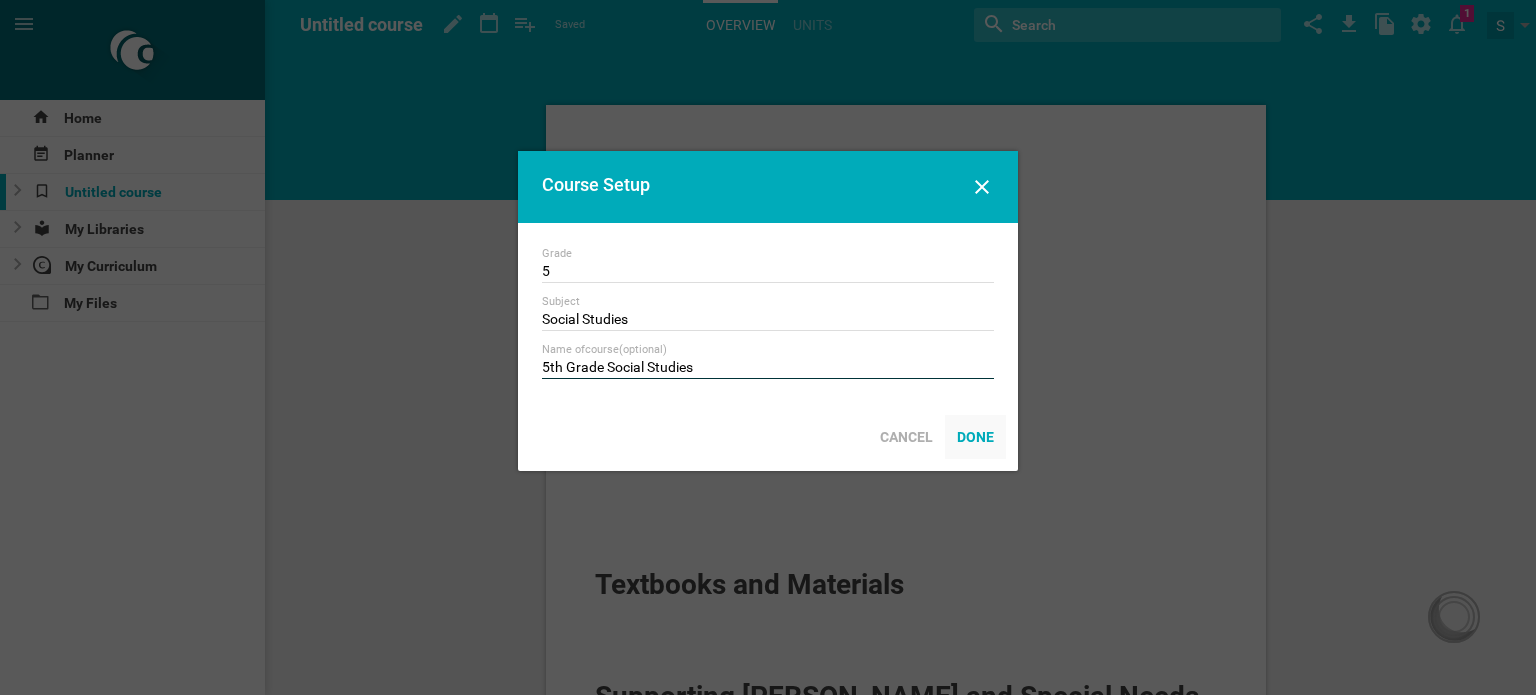 type on "5th Grade Social Studies" 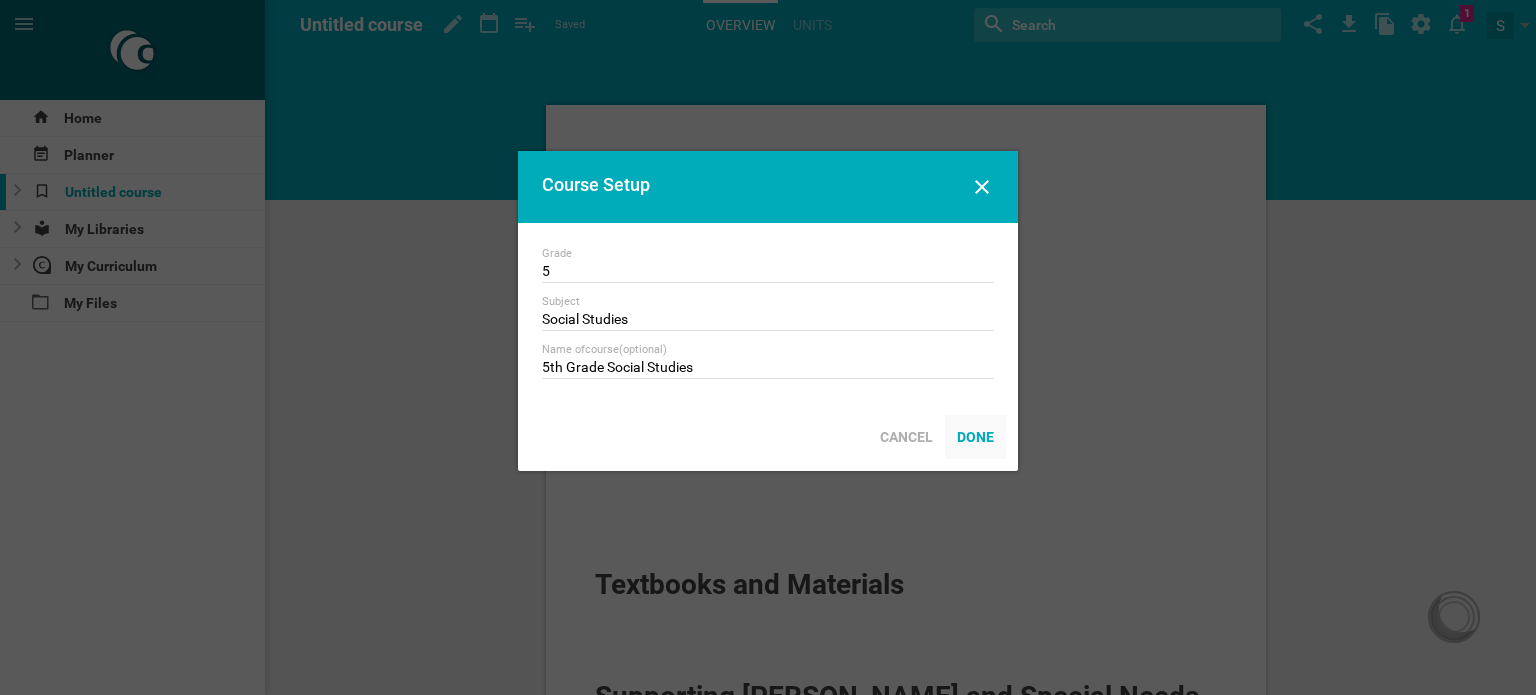 click on "Done" at bounding box center [975, 437] 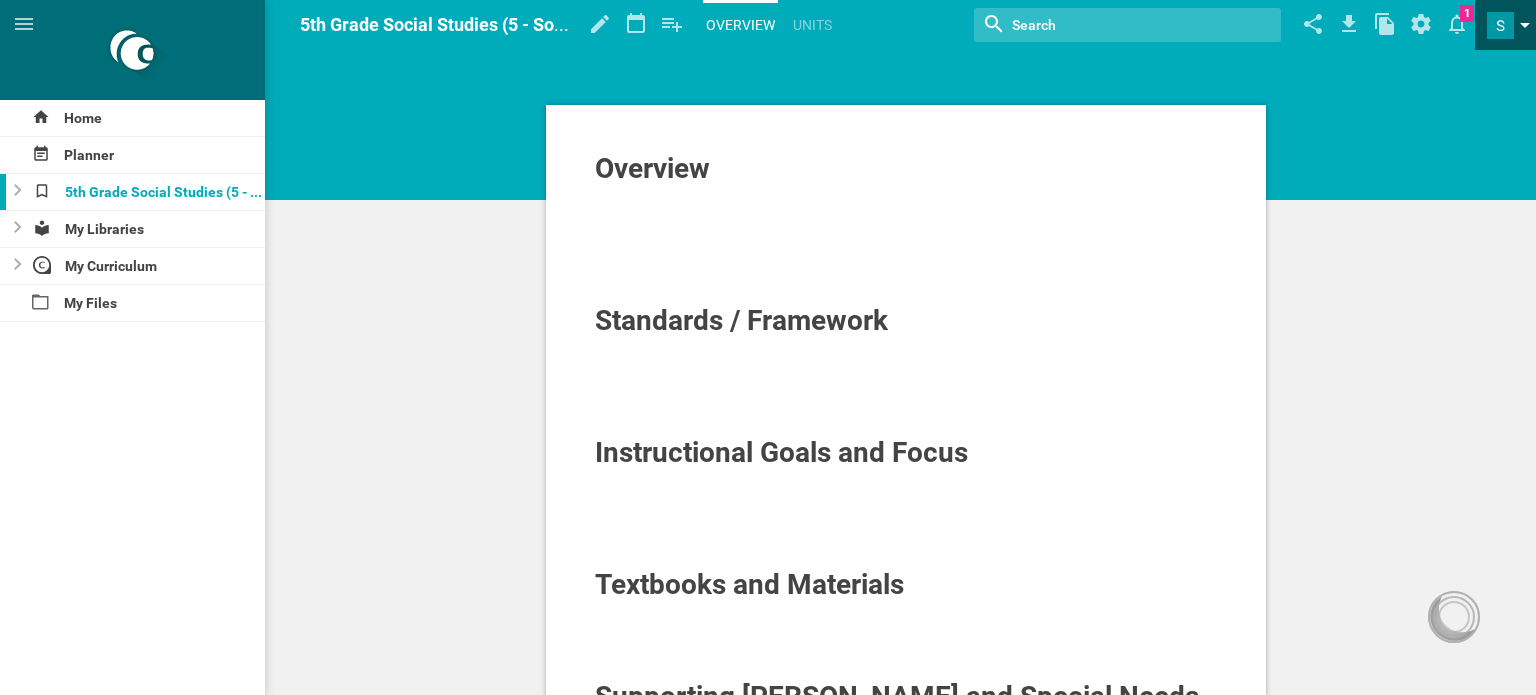 click at bounding box center (1511, 25) 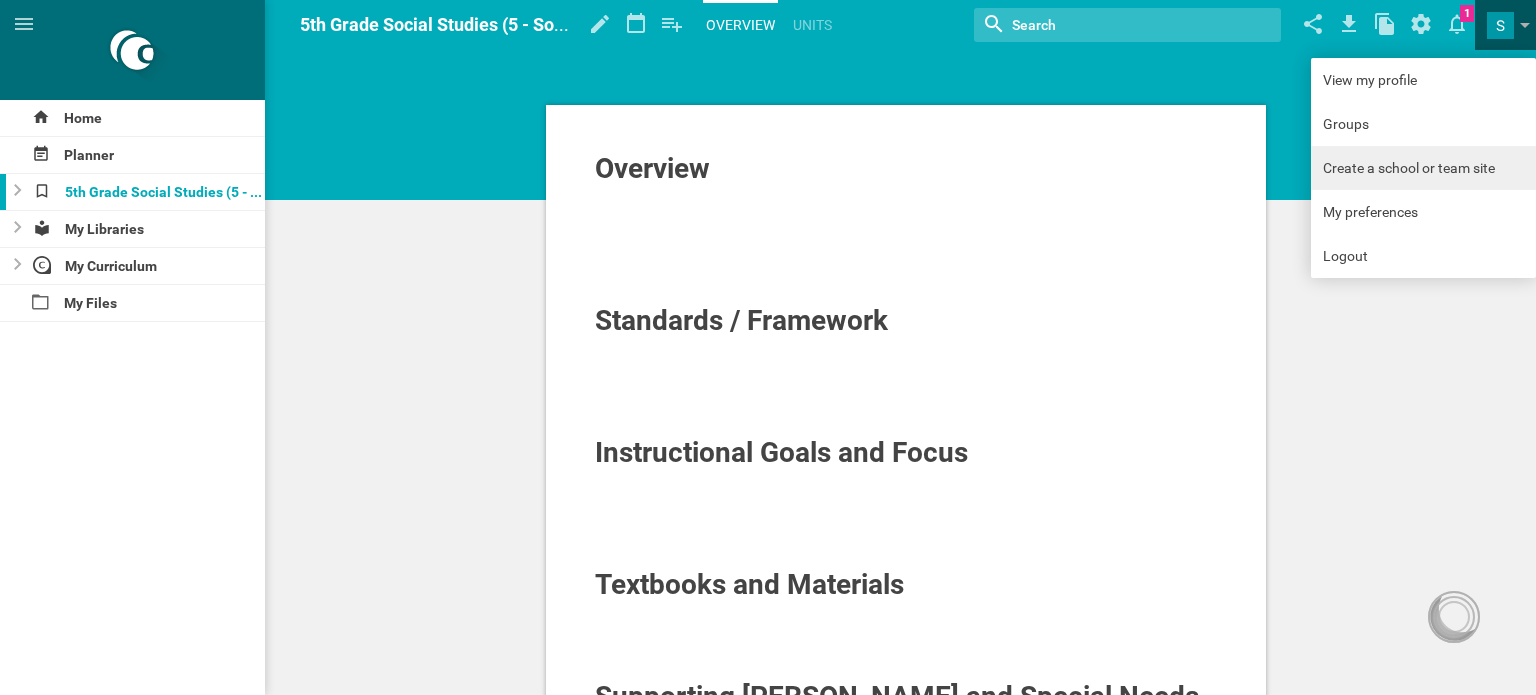 click on "Create a school or team site" at bounding box center (1423, 168) 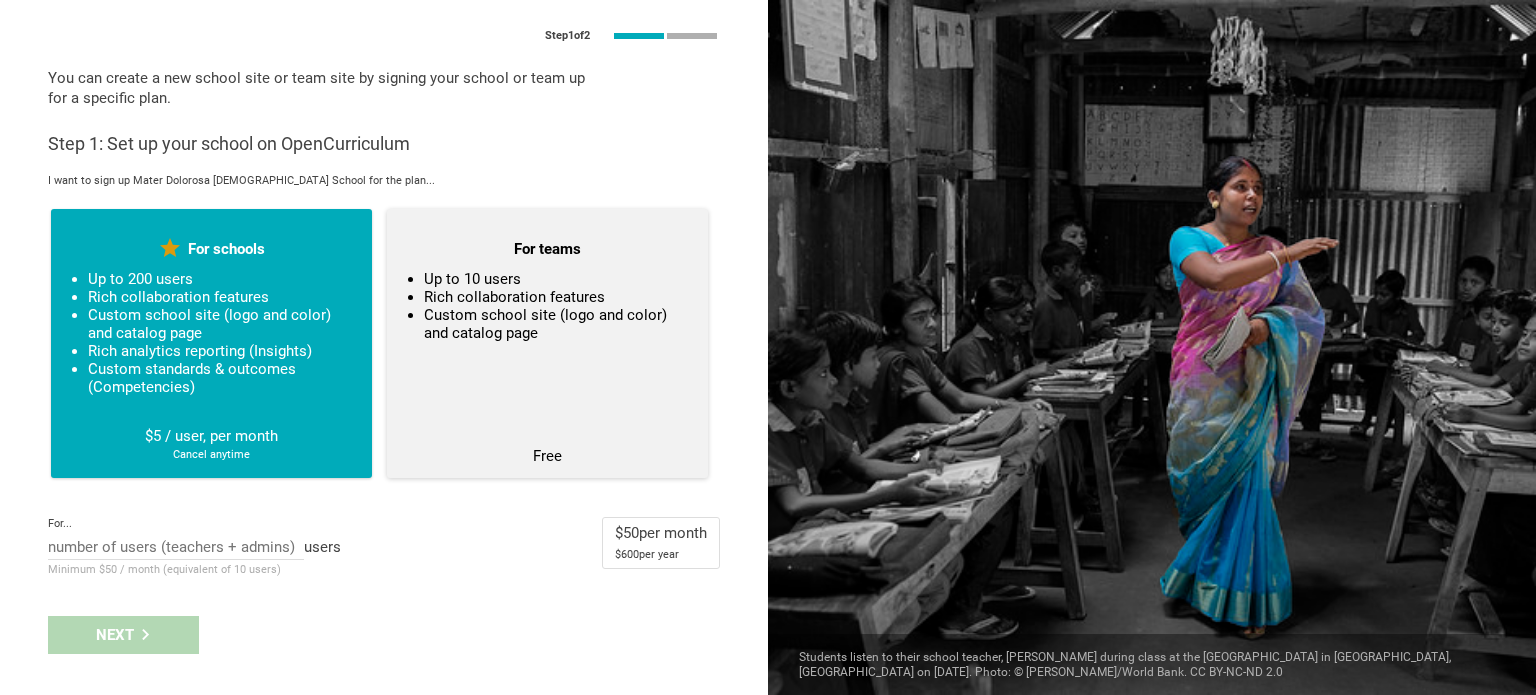 click on "Rich collaboration features" at bounding box center [556, 297] 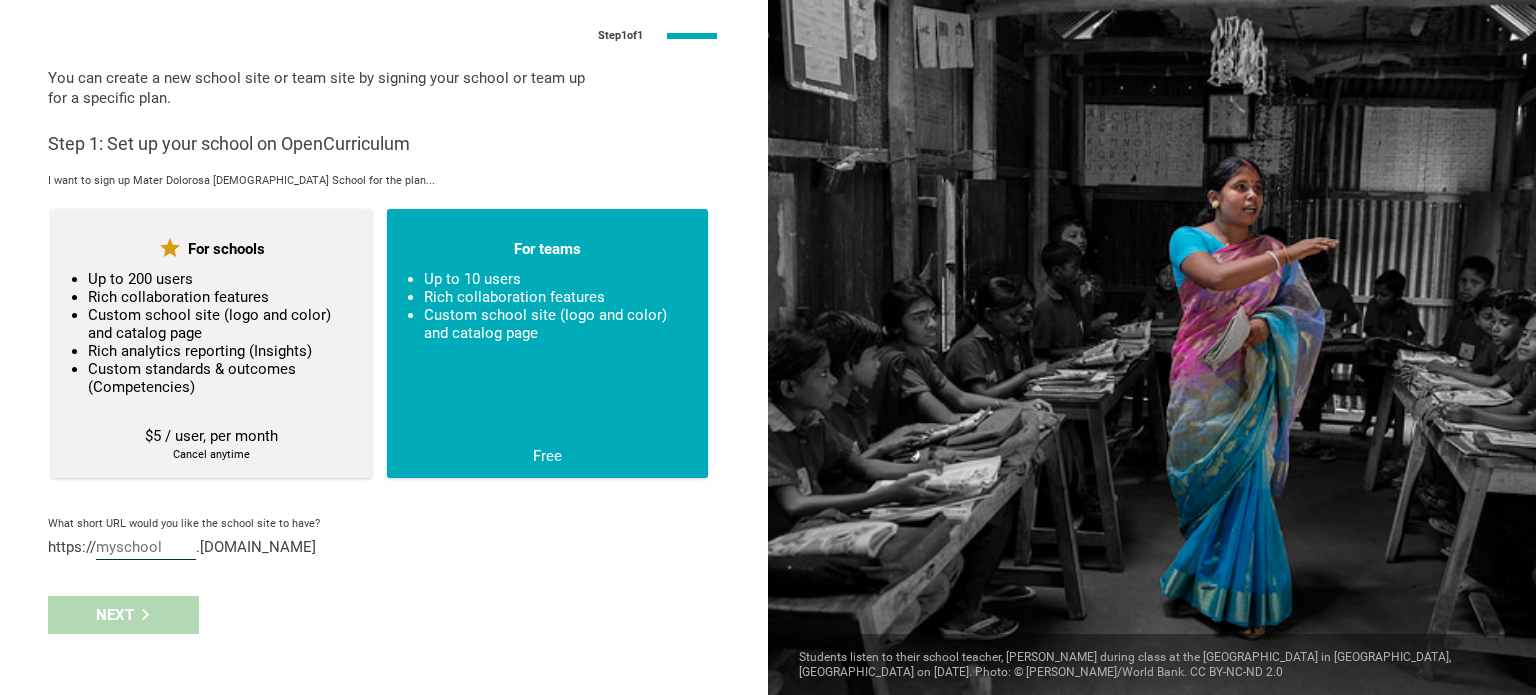 click at bounding box center [146, 549] 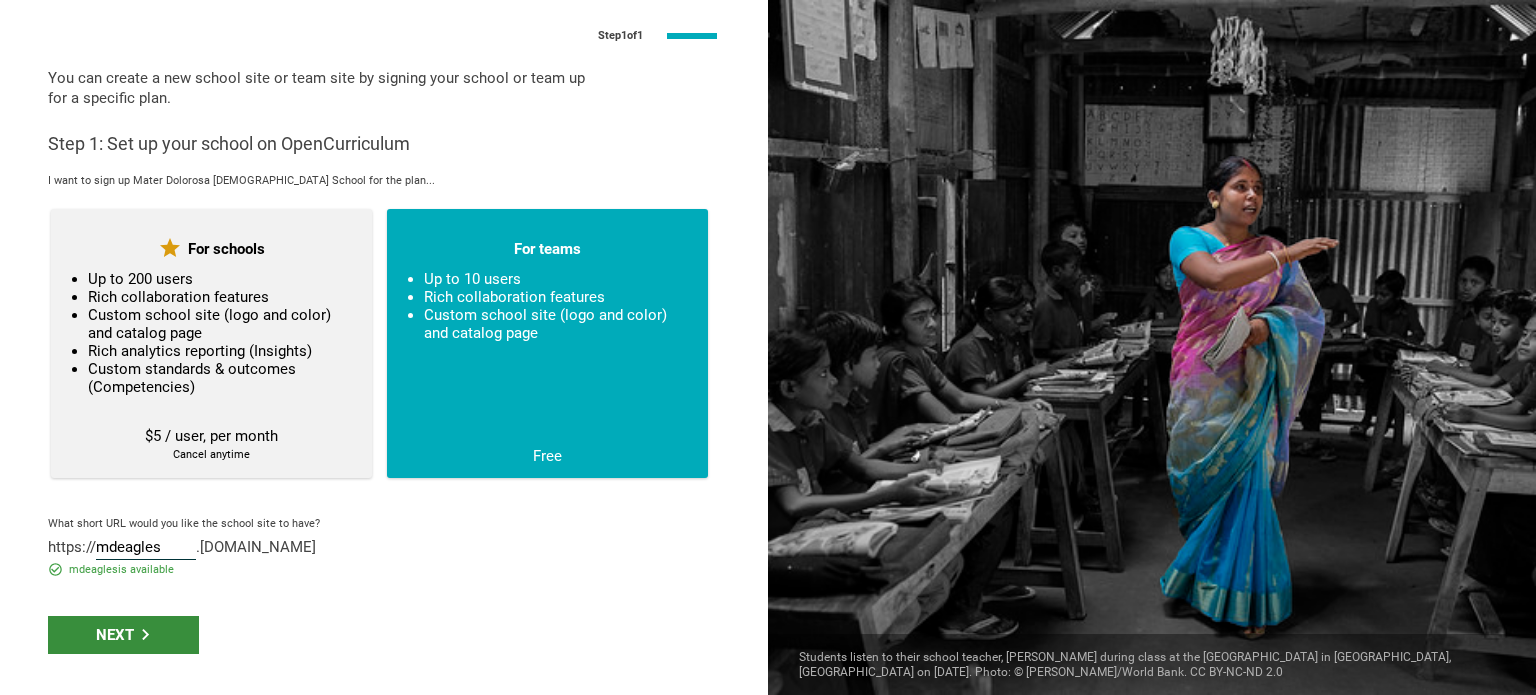type on "mdeagles" 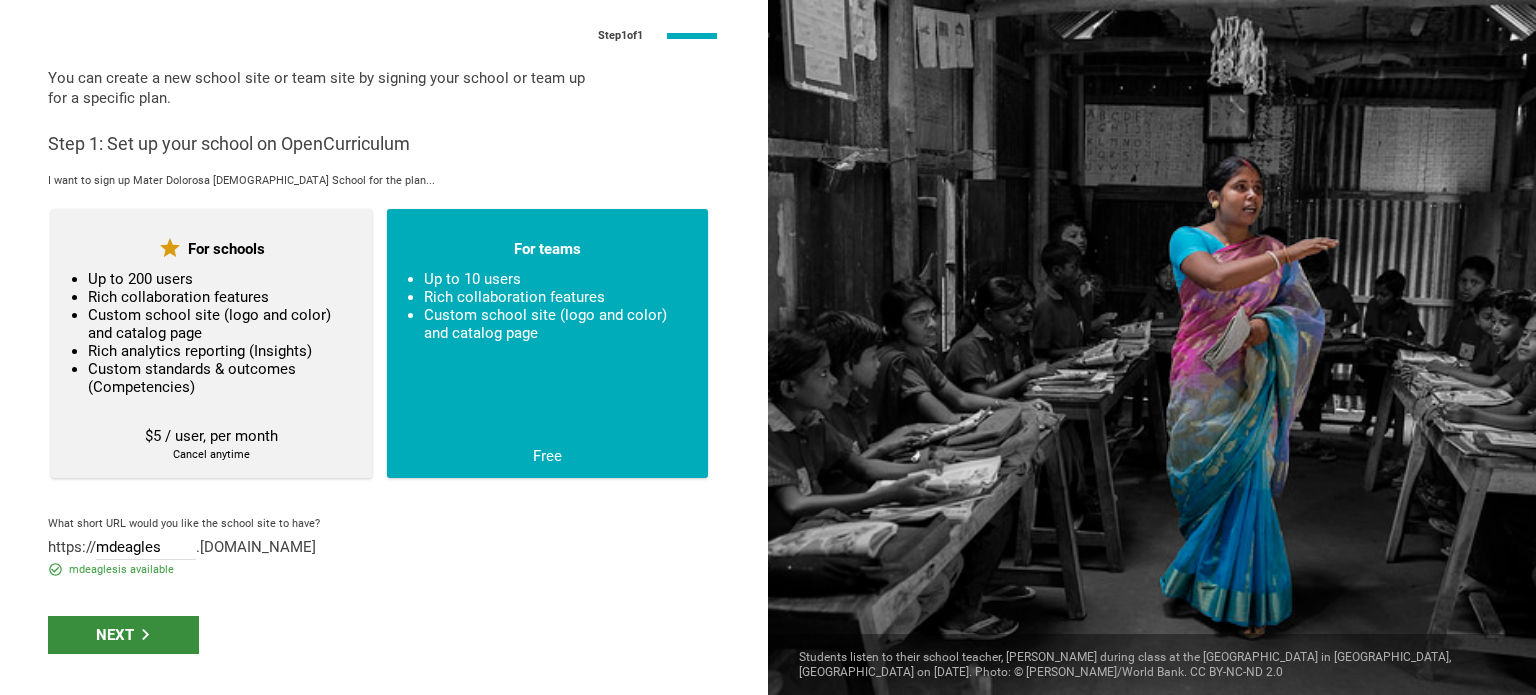 click on "Next" at bounding box center (123, 635) 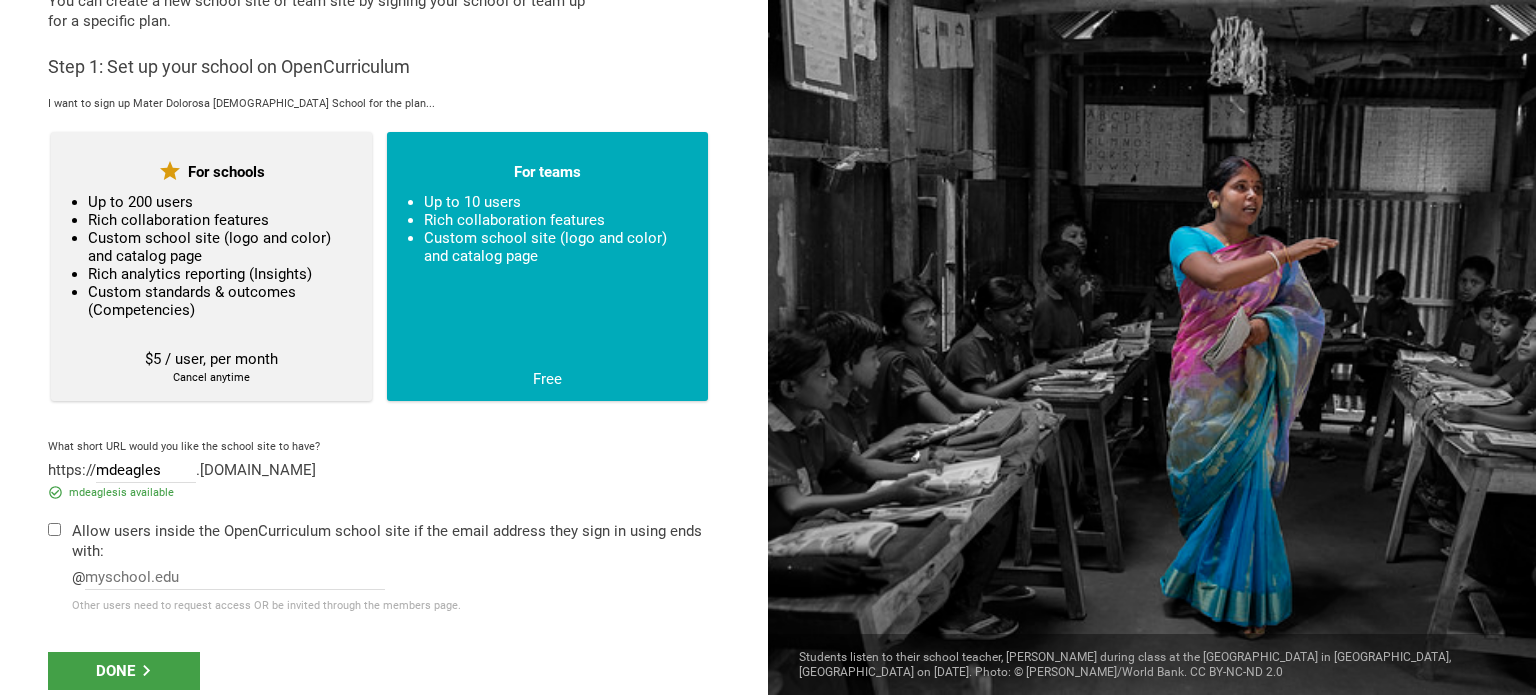 scroll, scrollTop: 78, scrollLeft: 0, axis: vertical 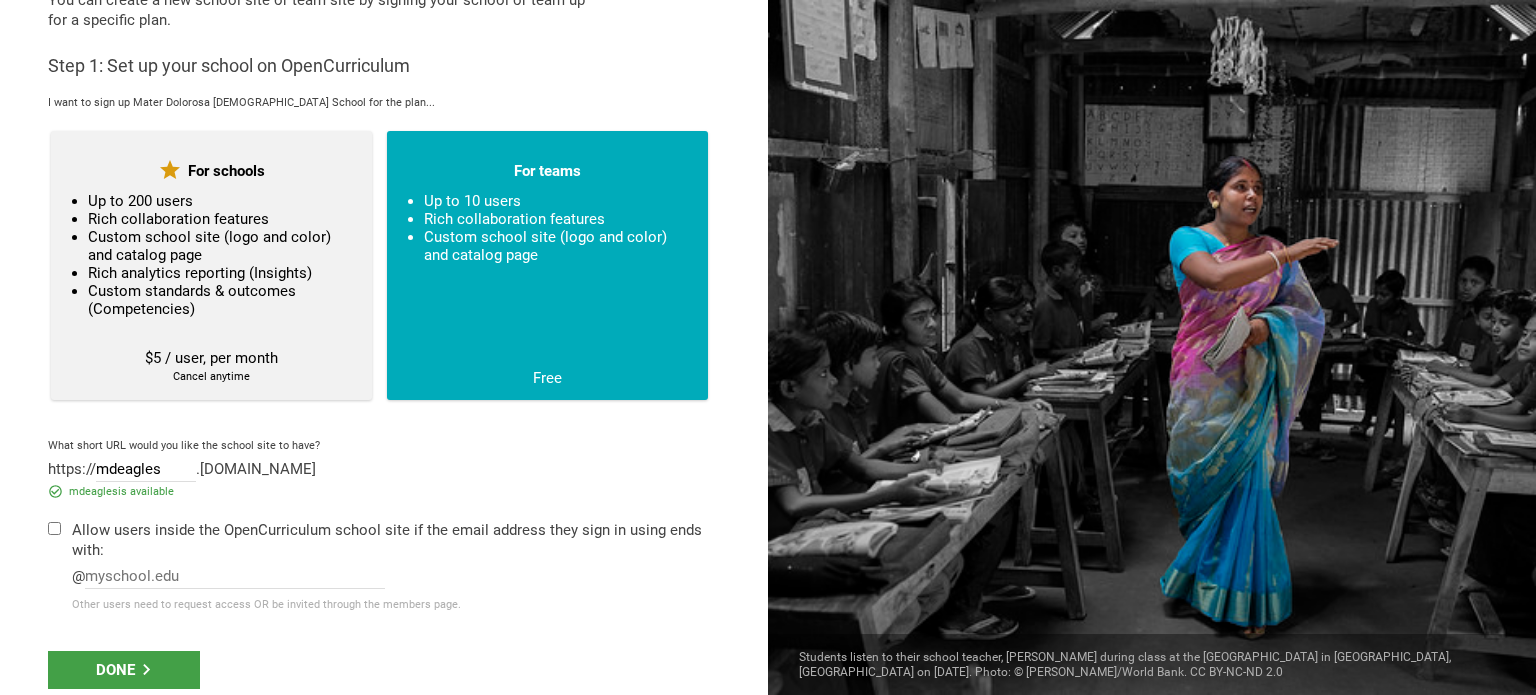 click at bounding box center [54, 528] 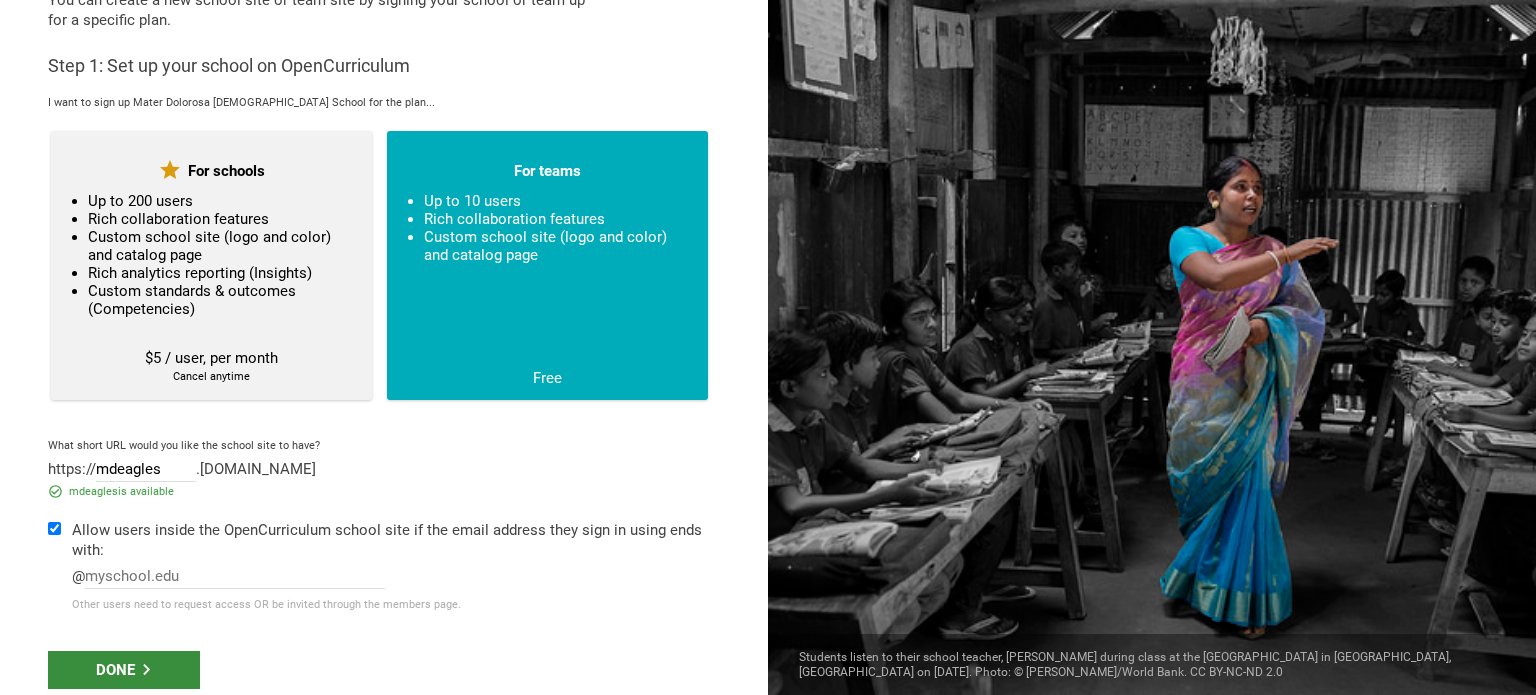 click on "Done" at bounding box center [124, 670] 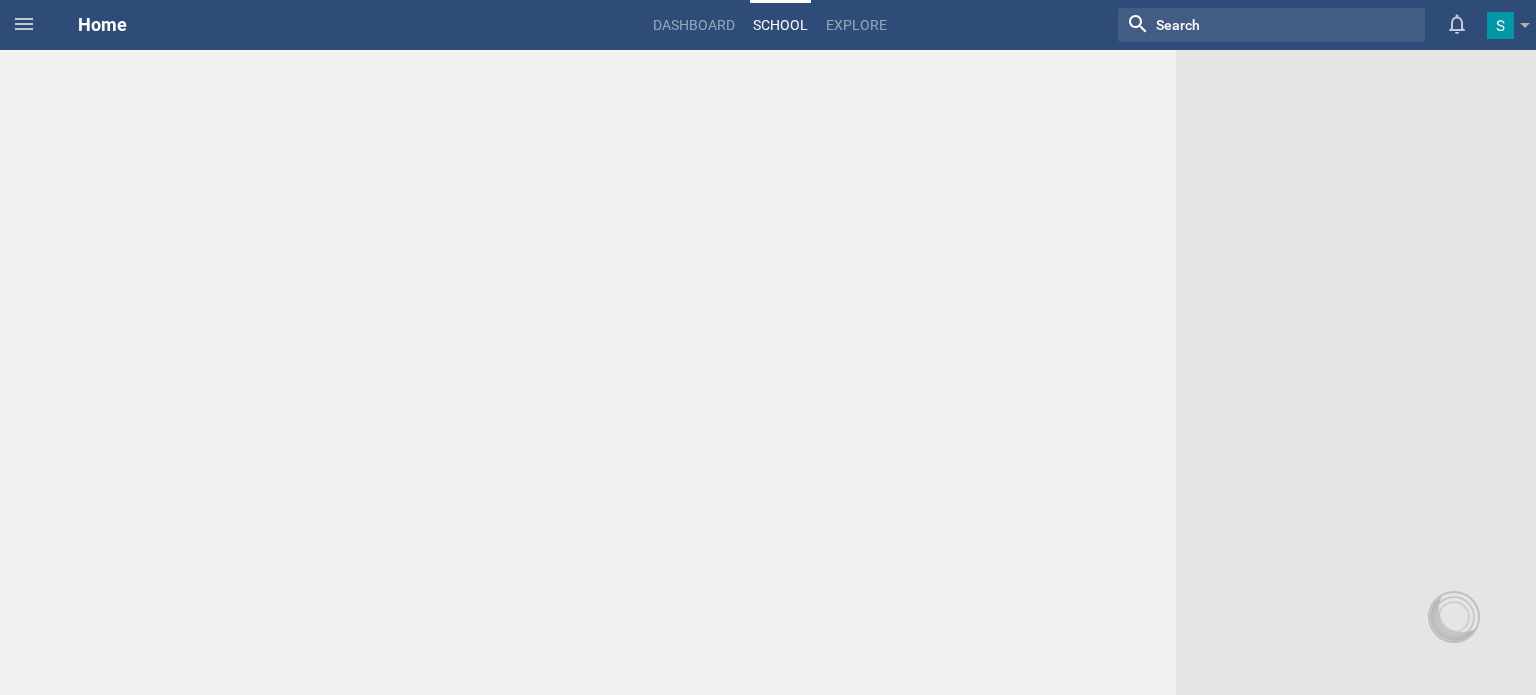 scroll, scrollTop: 0, scrollLeft: 0, axis: both 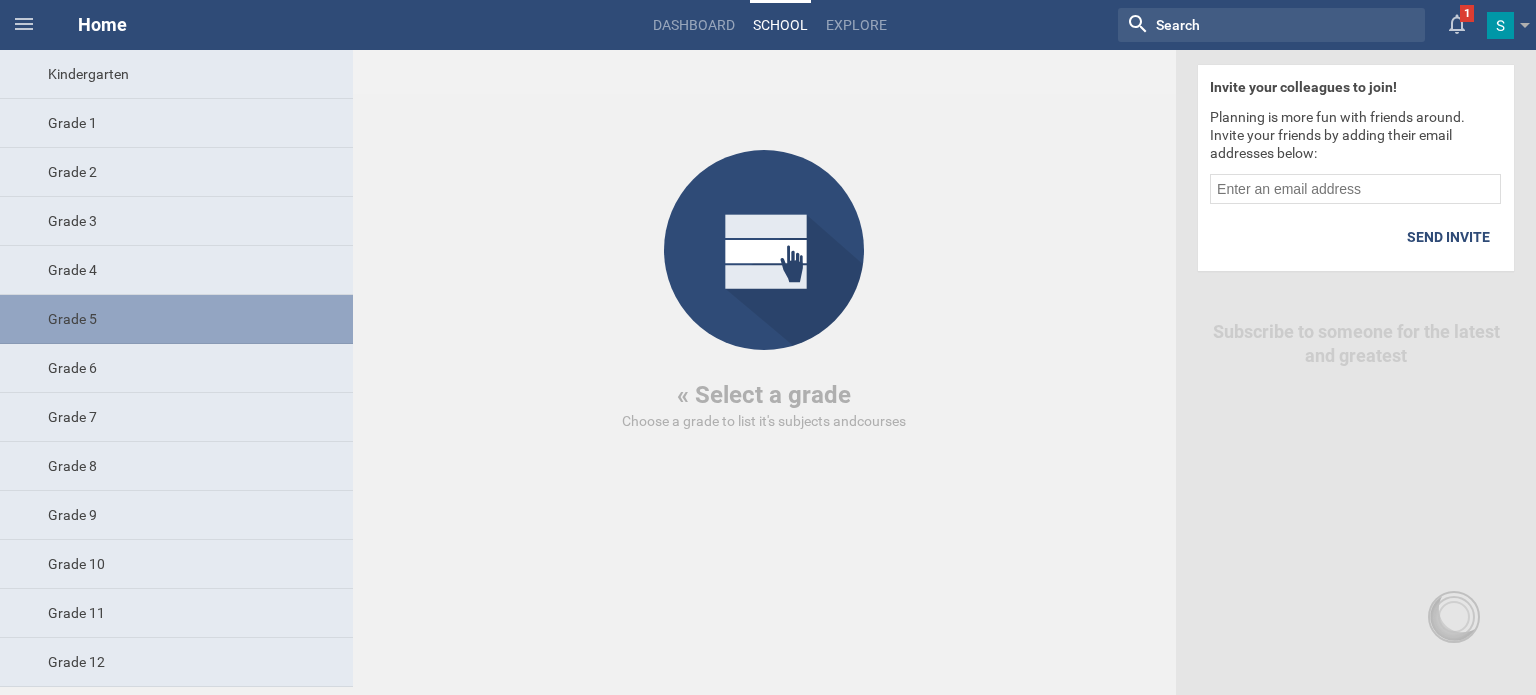 click on "Grade 5" at bounding box center (176, 319) 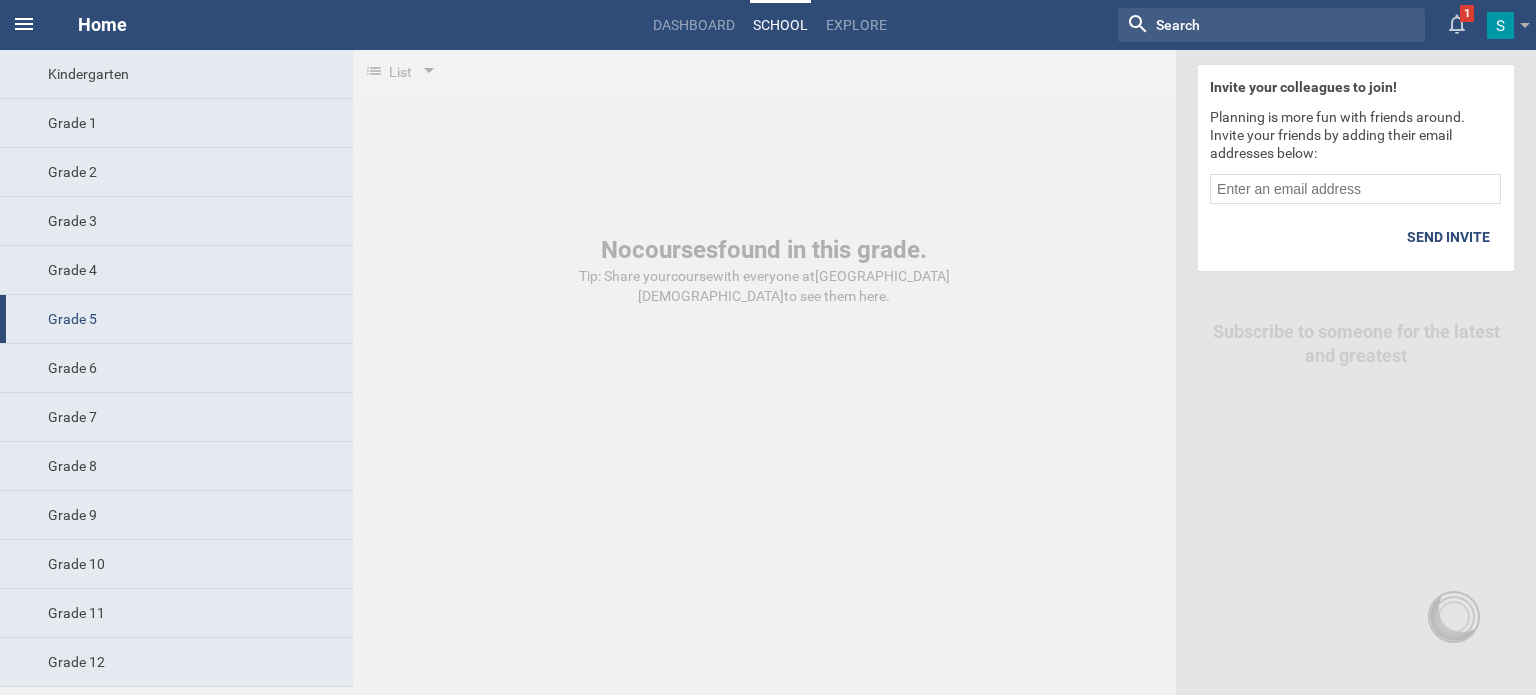 click 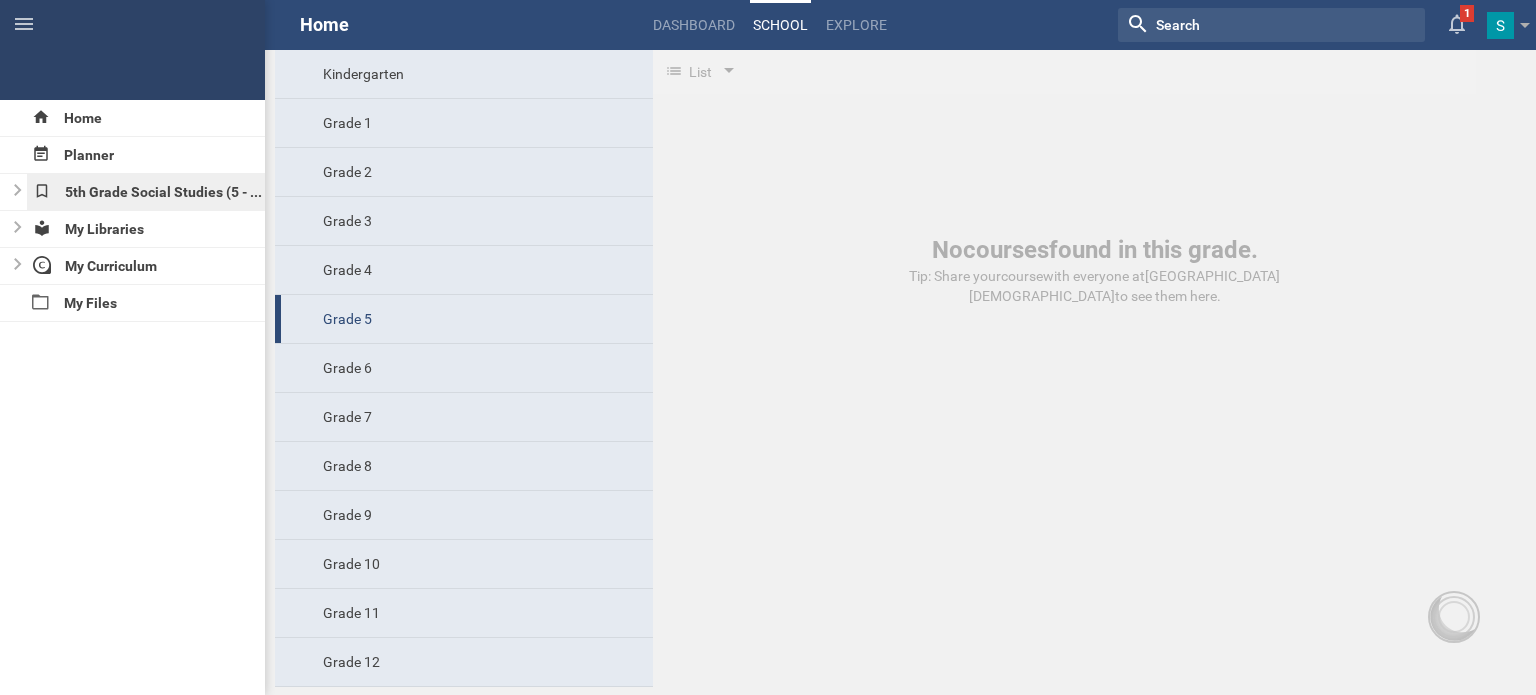 click on "5th Grade Social Studies (5 - Social Studies)" at bounding box center (146, 192) 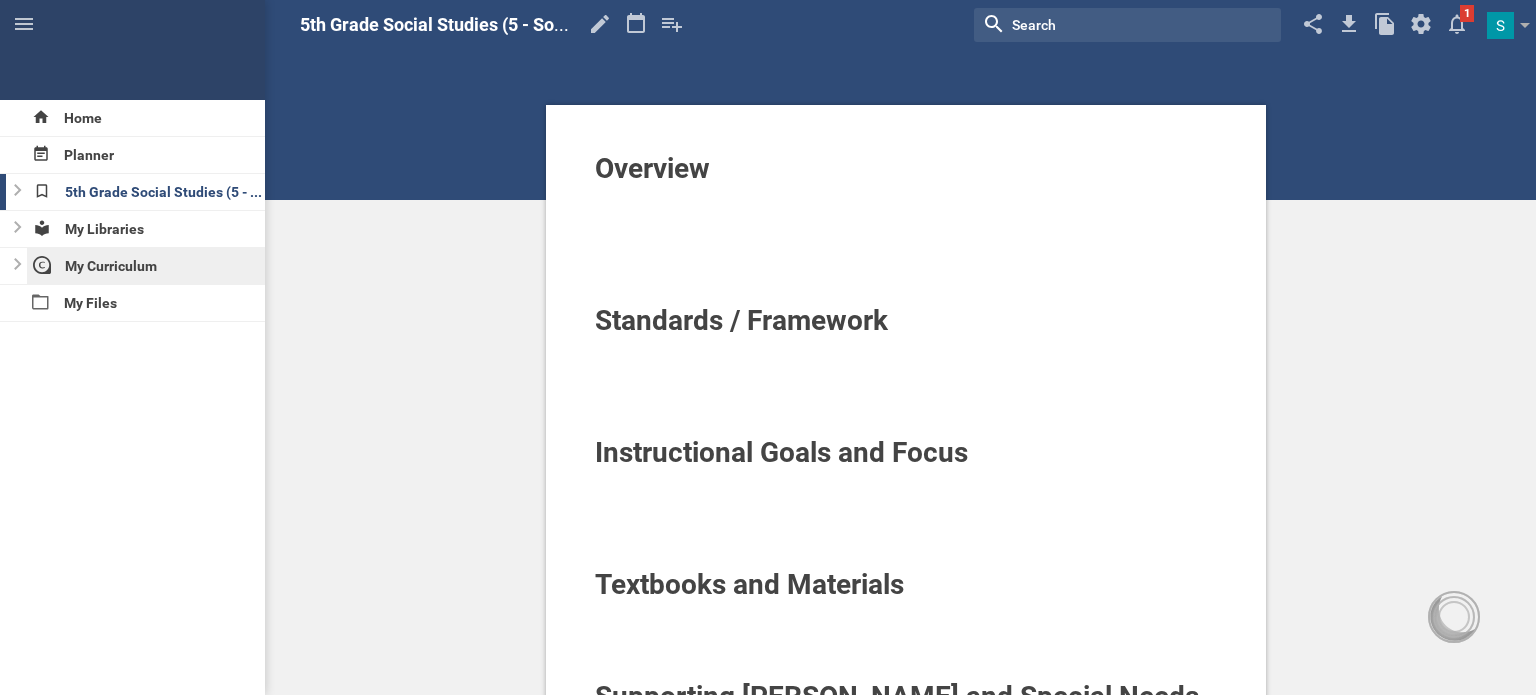 click on "My Curriculum" at bounding box center (146, 266) 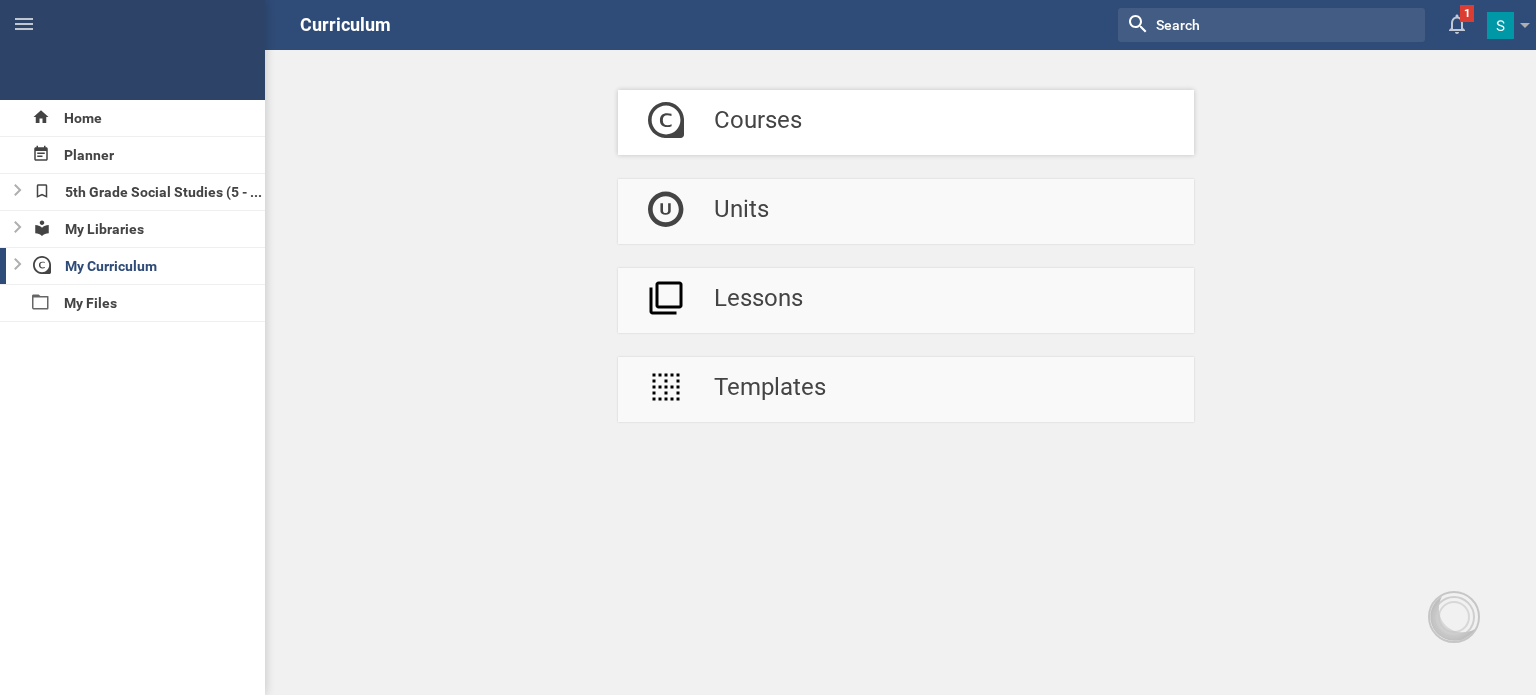 click on "Courses" at bounding box center [758, 122] 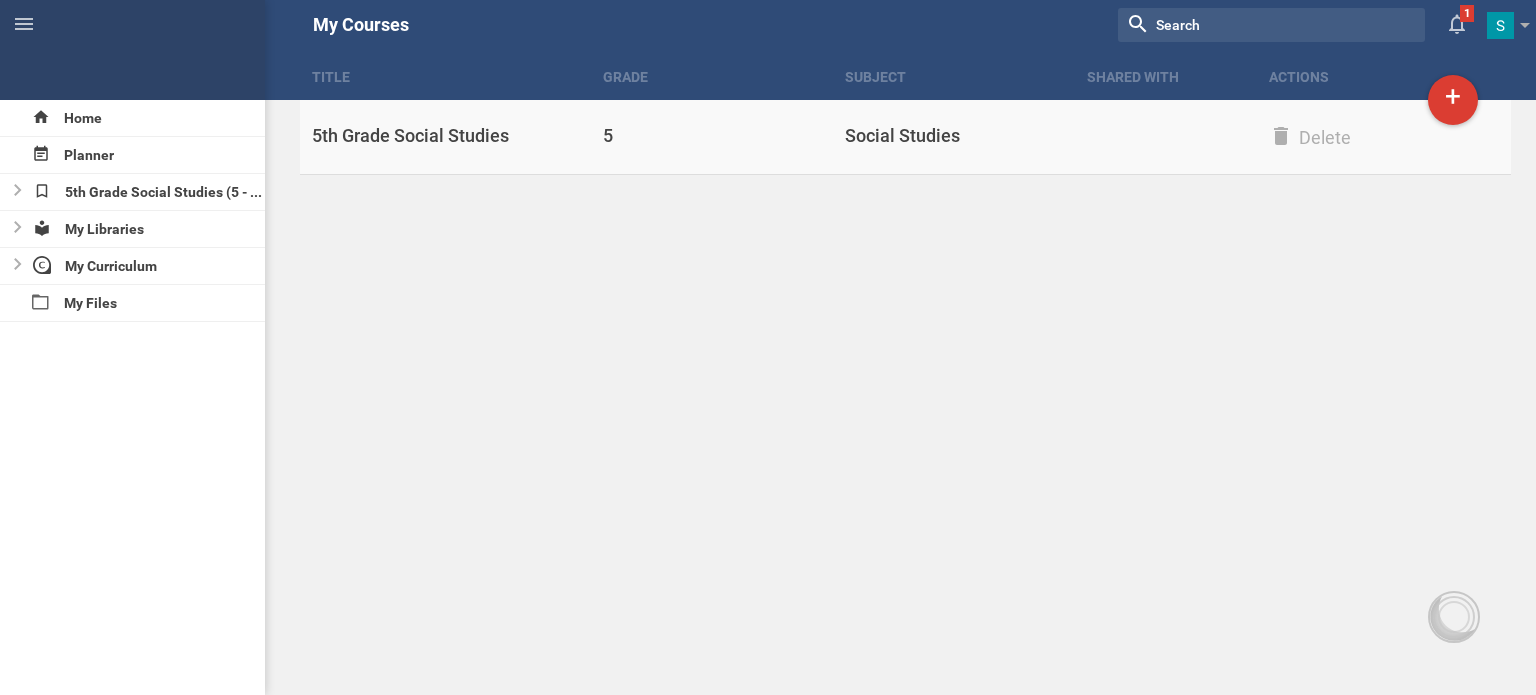 click on "Social Studies" at bounding box center [966, 136] 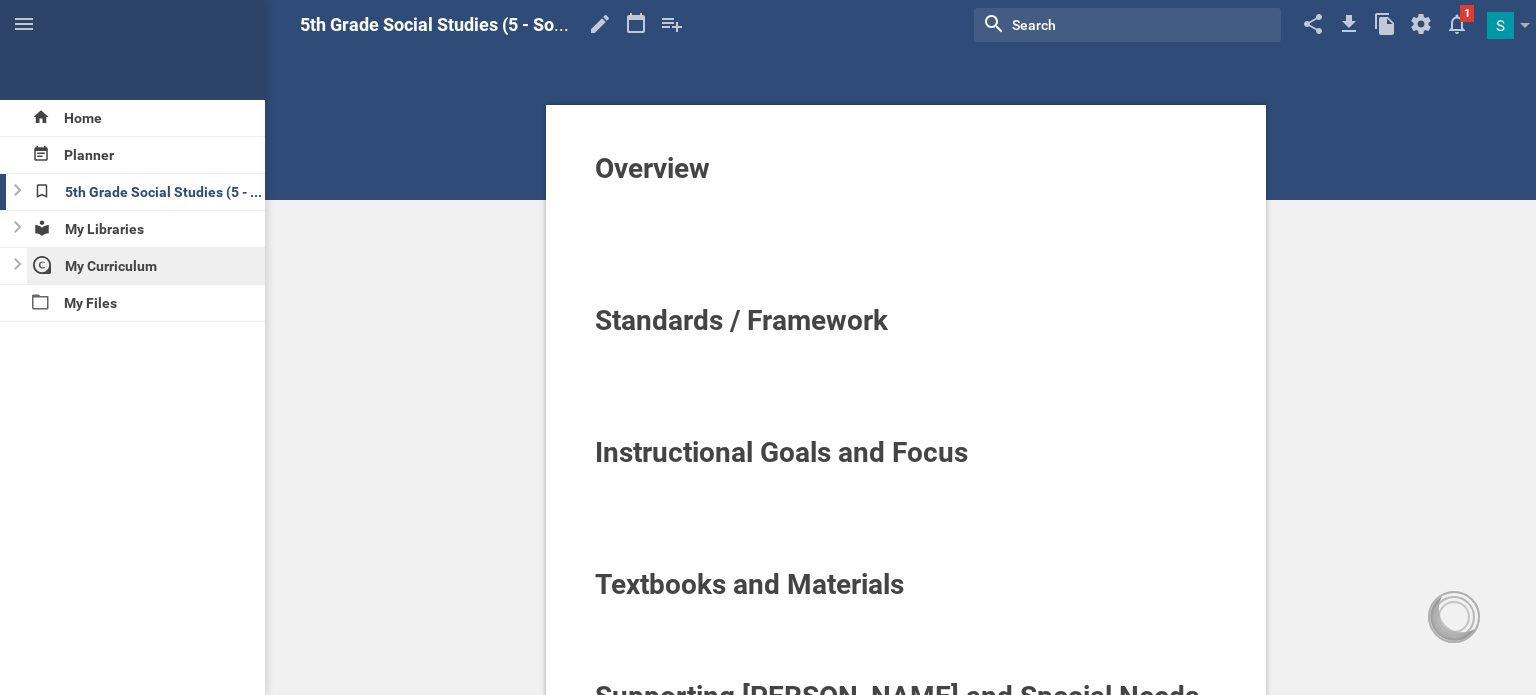 click on "My Curriculum" at bounding box center (146, 266) 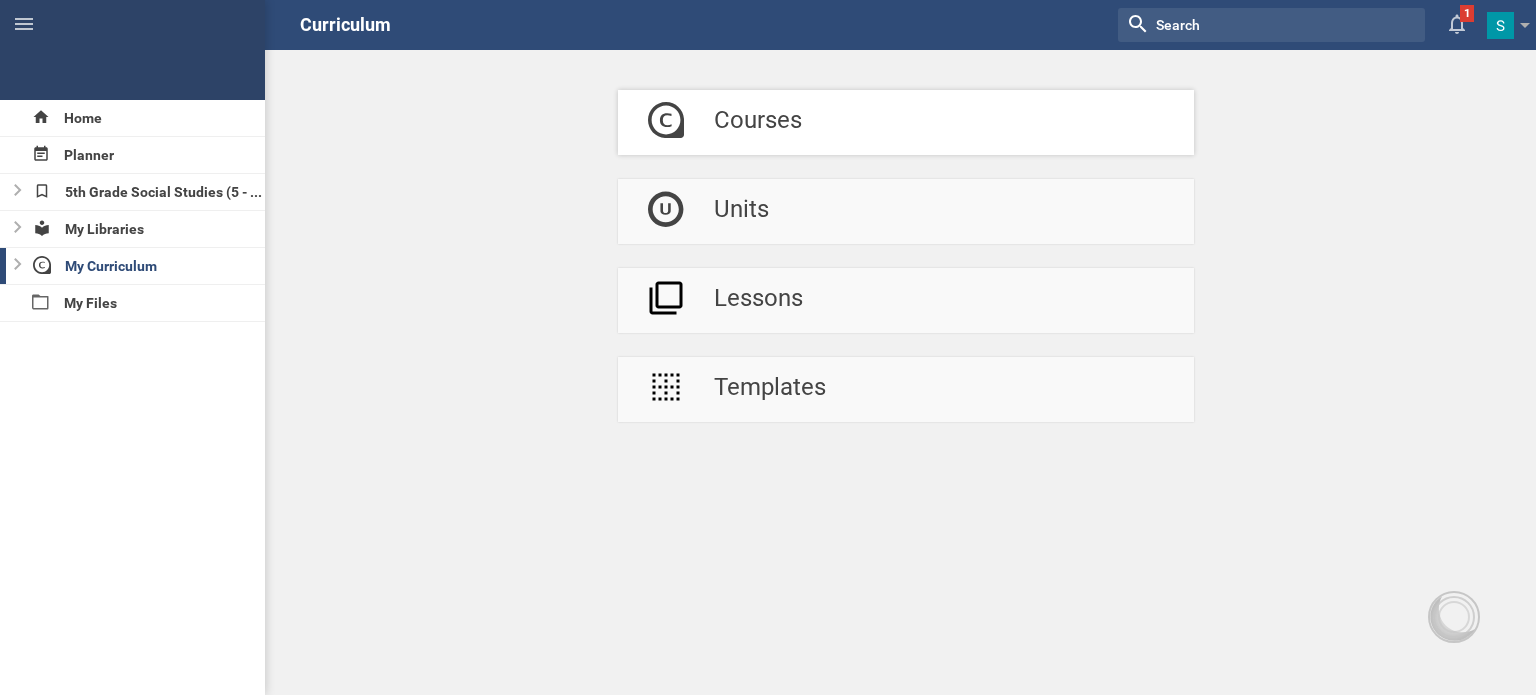click on "Courses" at bounding box center (758, 122) 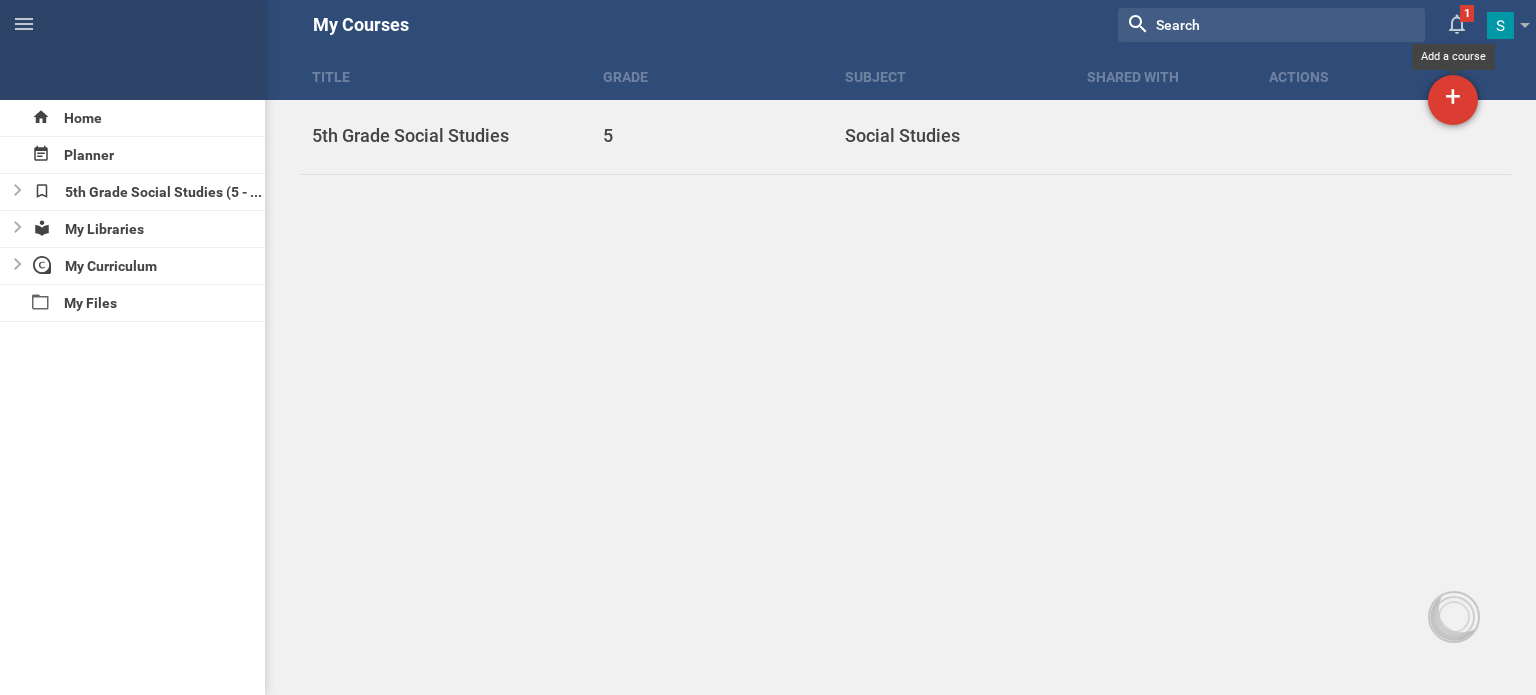 click on "+" at bounding box center [1453, 100] 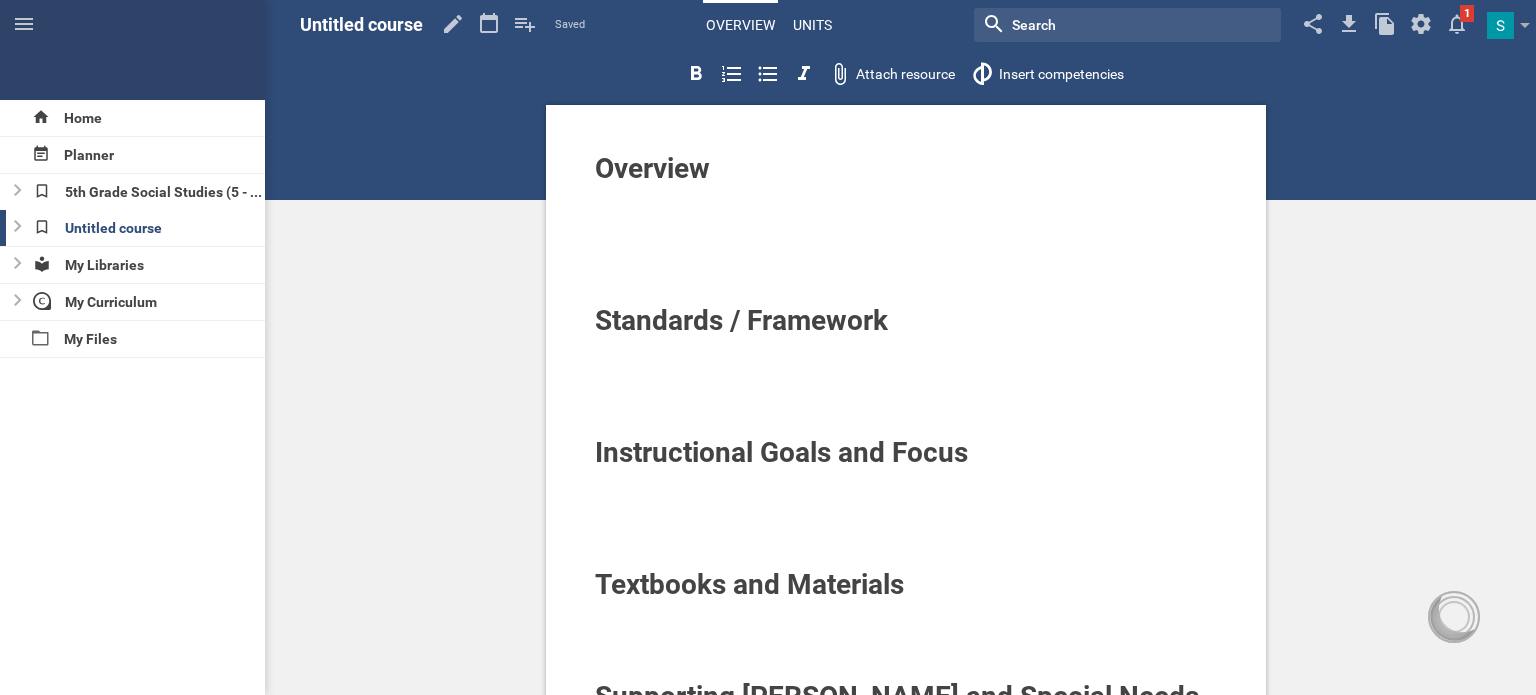 click on "Units" at bounding box center [812, 25] 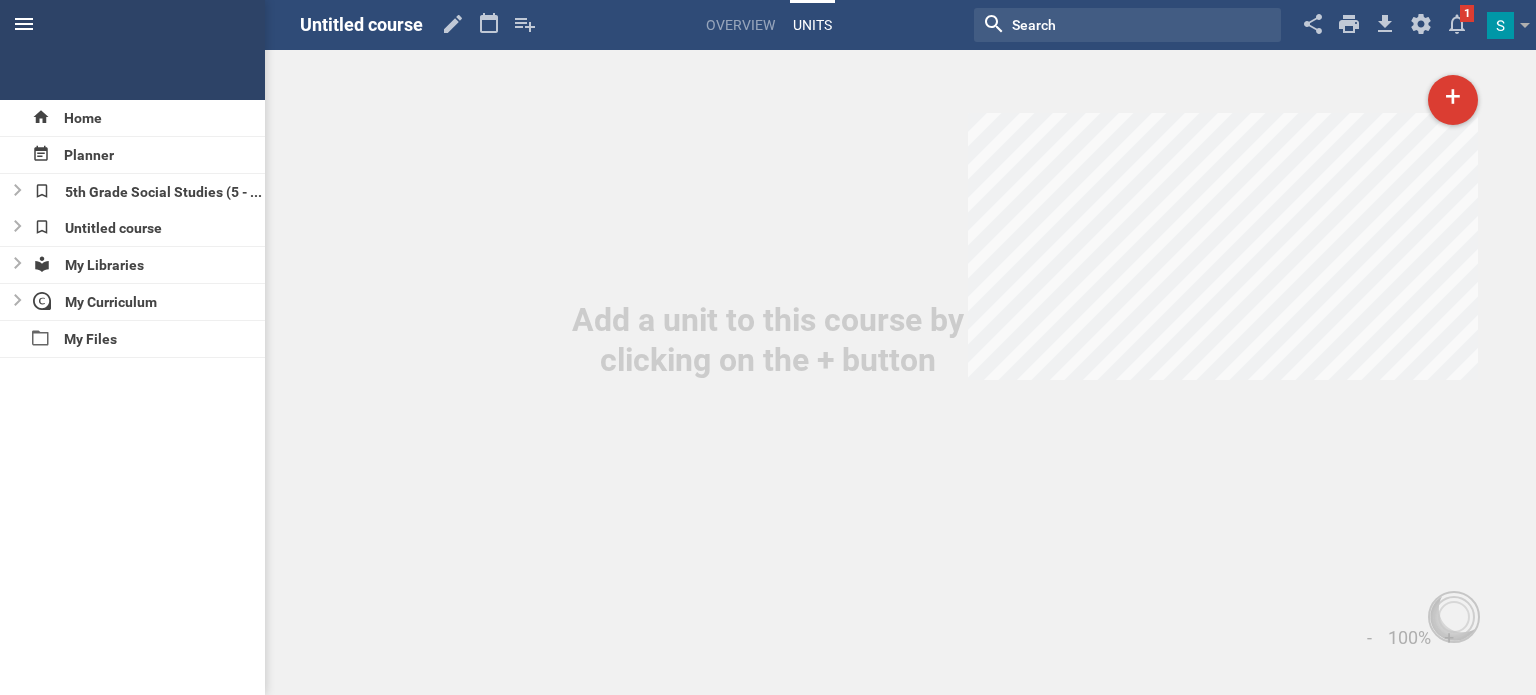 click 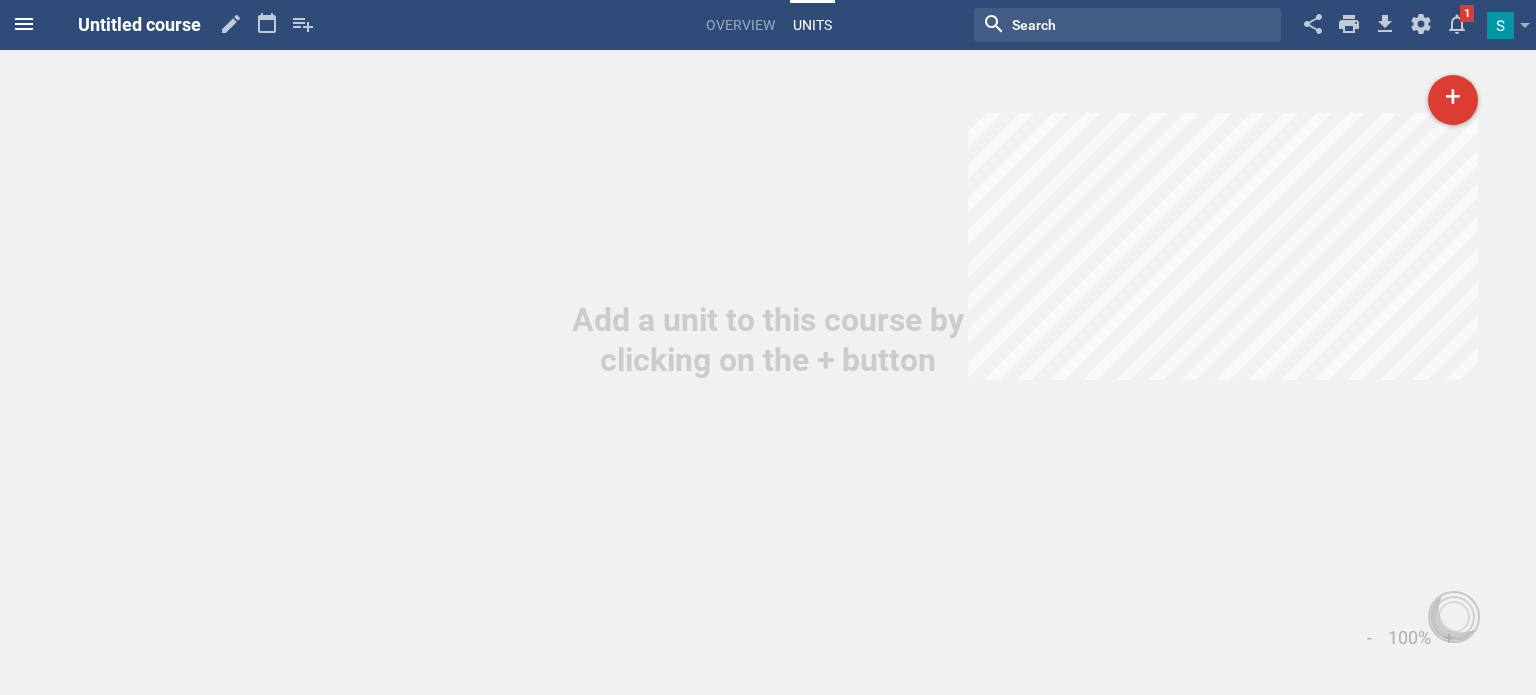 click 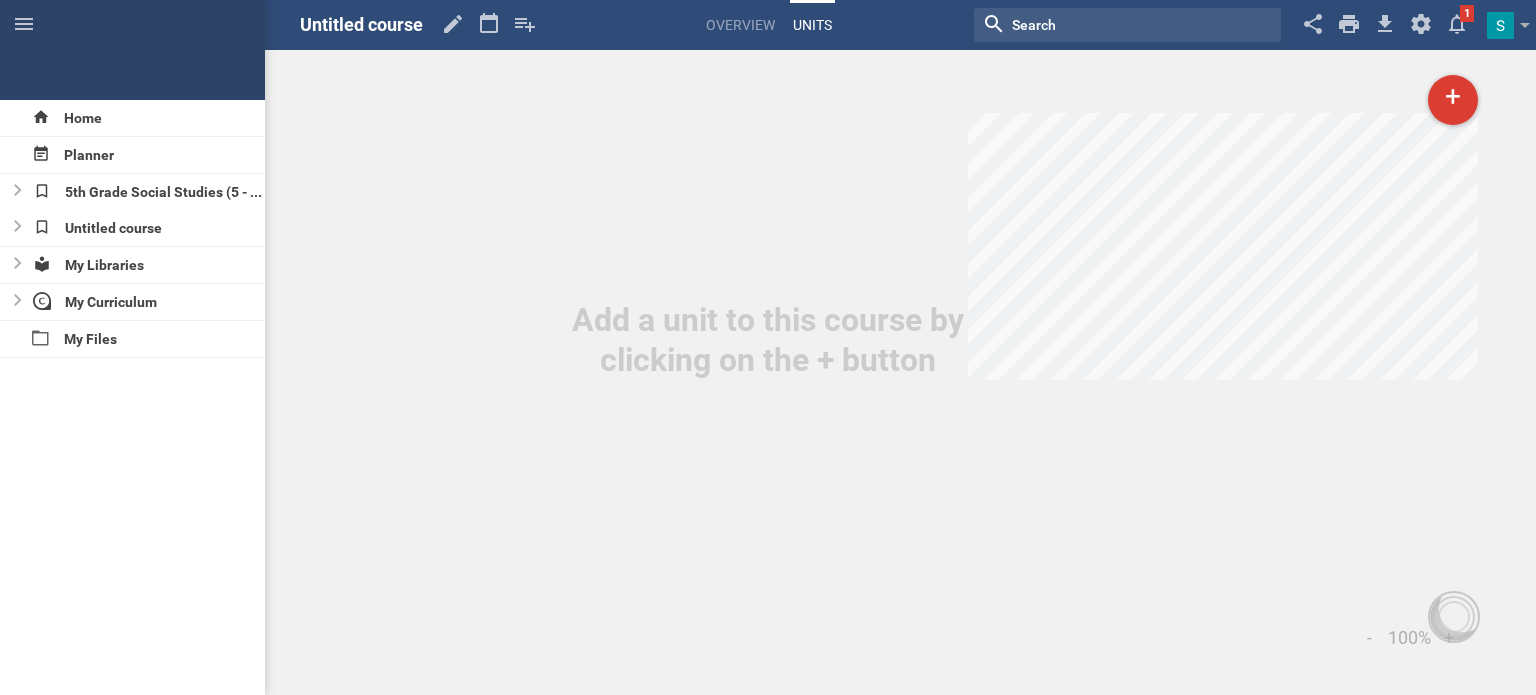 click on "Untitled course" at bounding box center (361, 24) 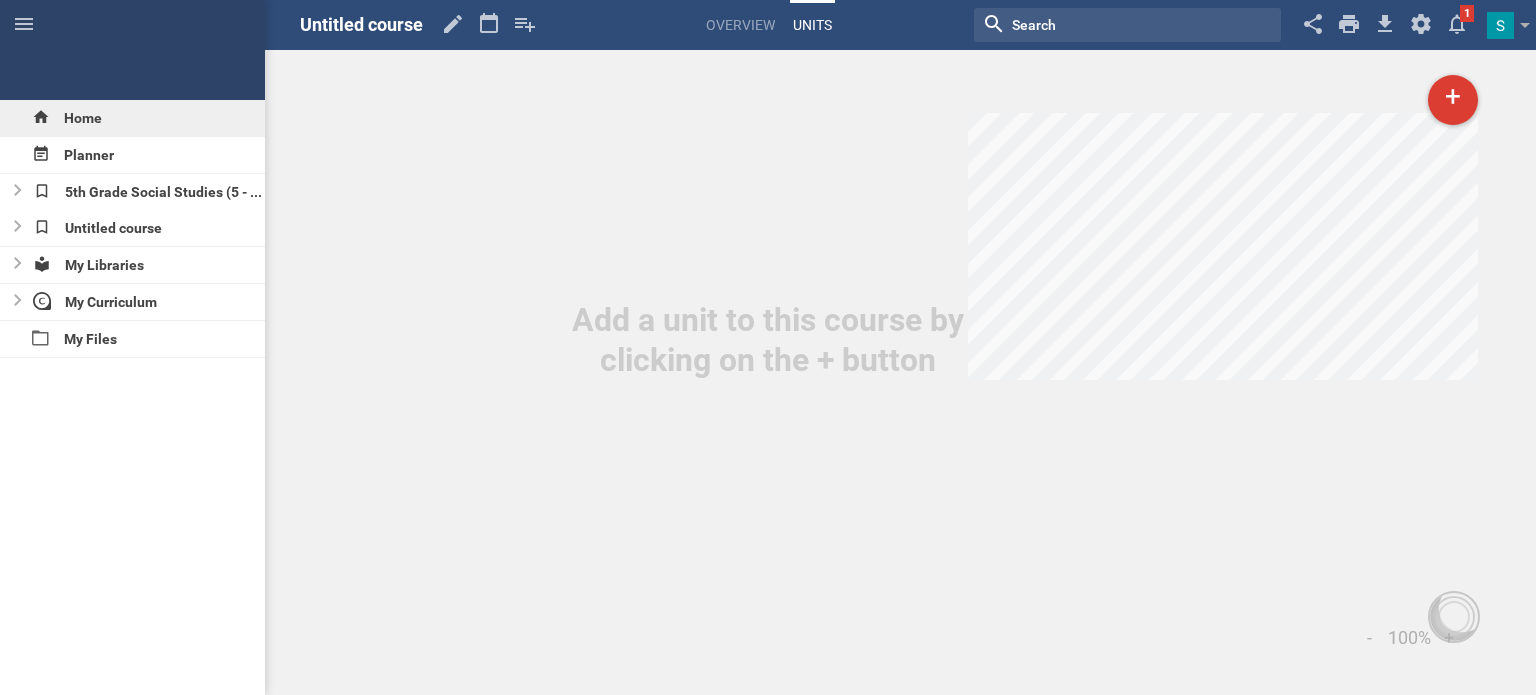 click on "Home" at bounding box center [132, 118] 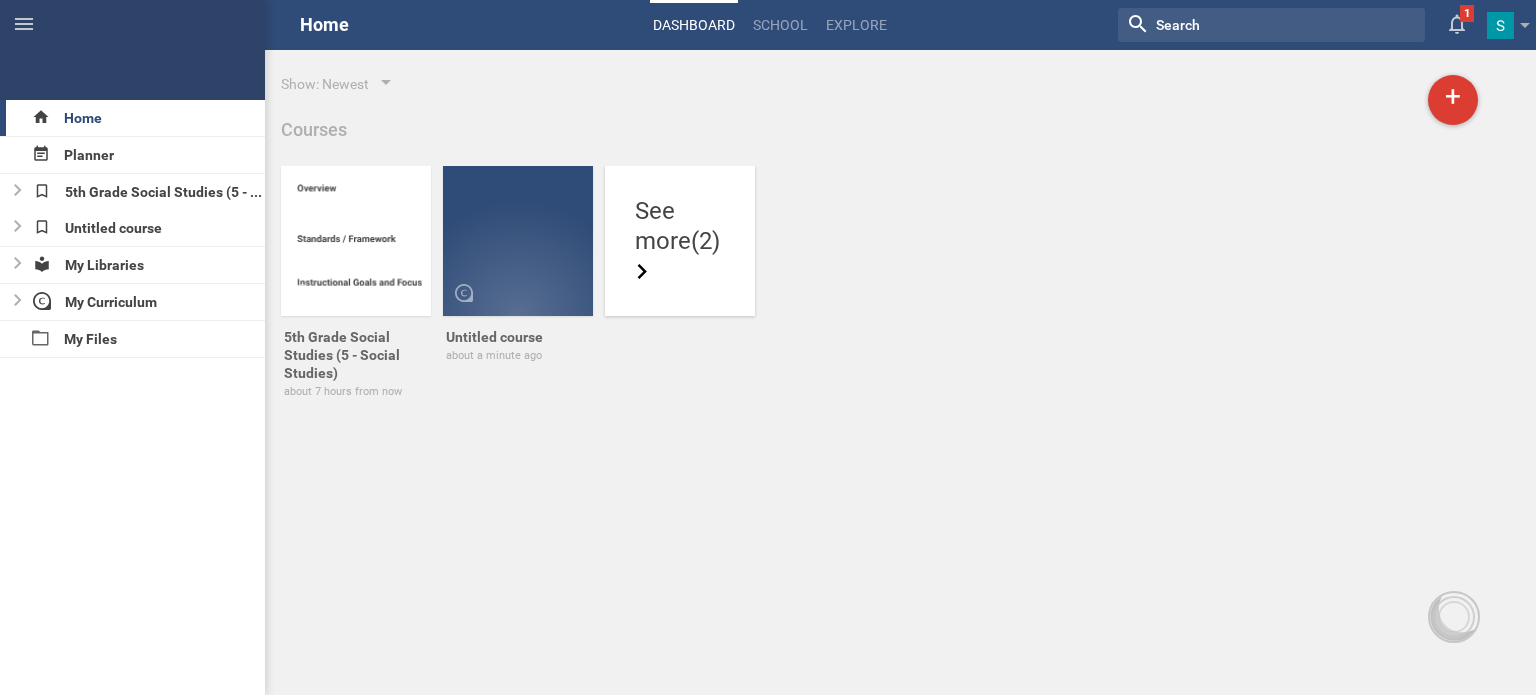 click on "more  (2)" at bounding box center [680, 256] 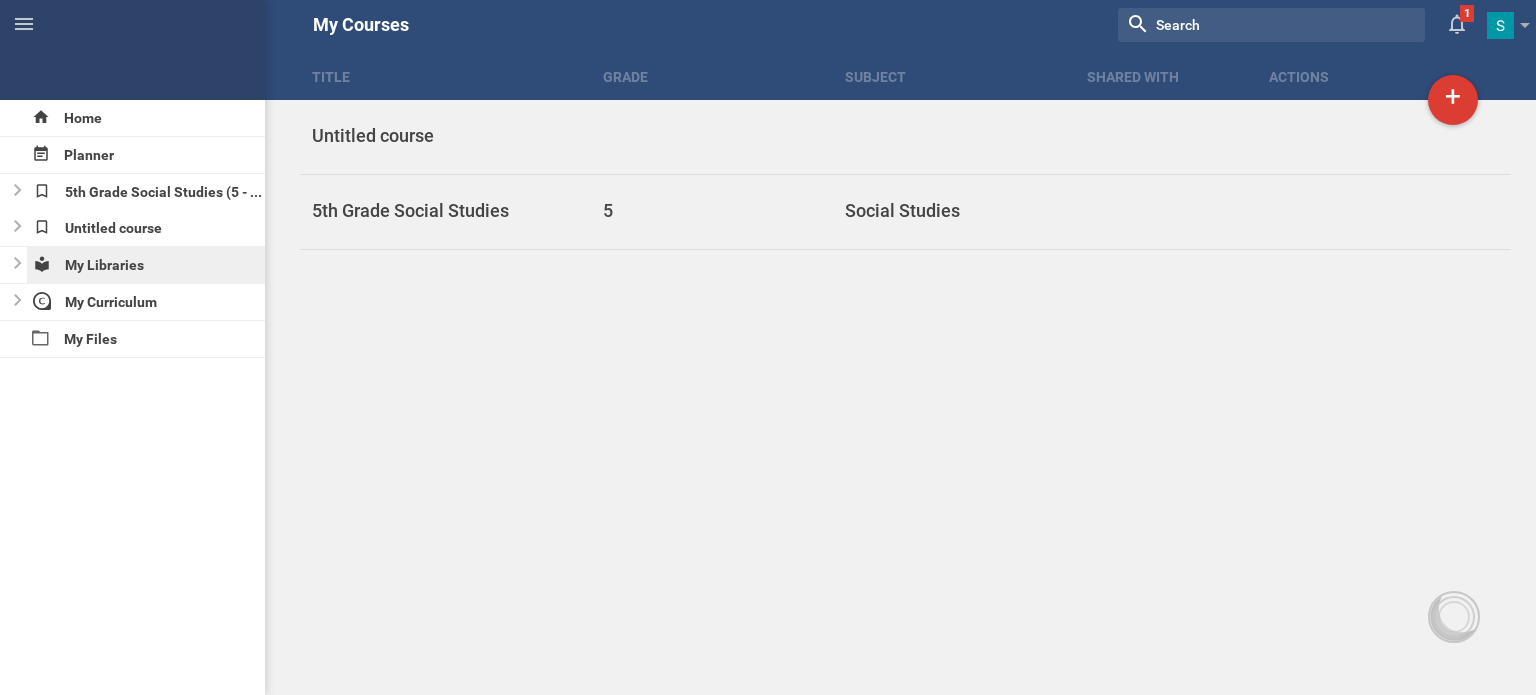 click on "My Libraries" at bounding box center [146, 265] 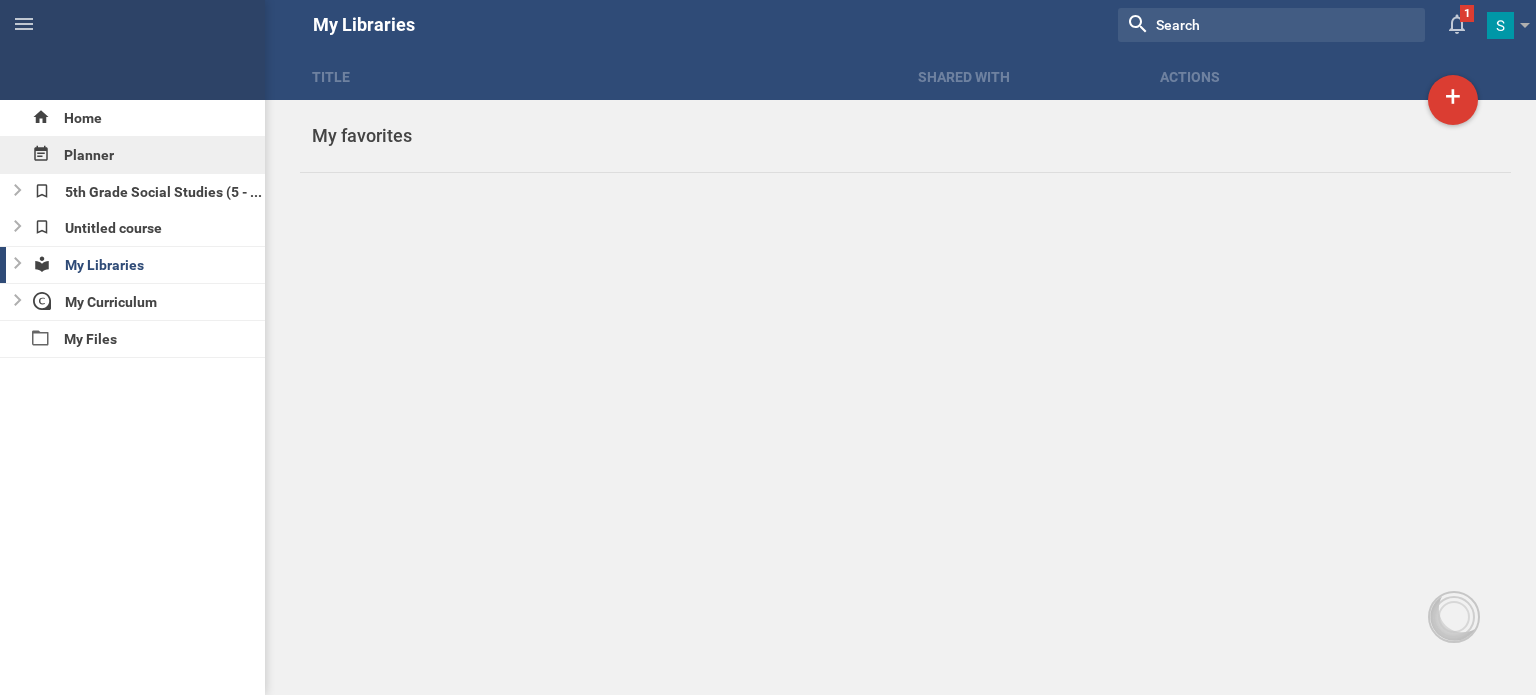 click on "Planner" at bounding box center (132, 155) 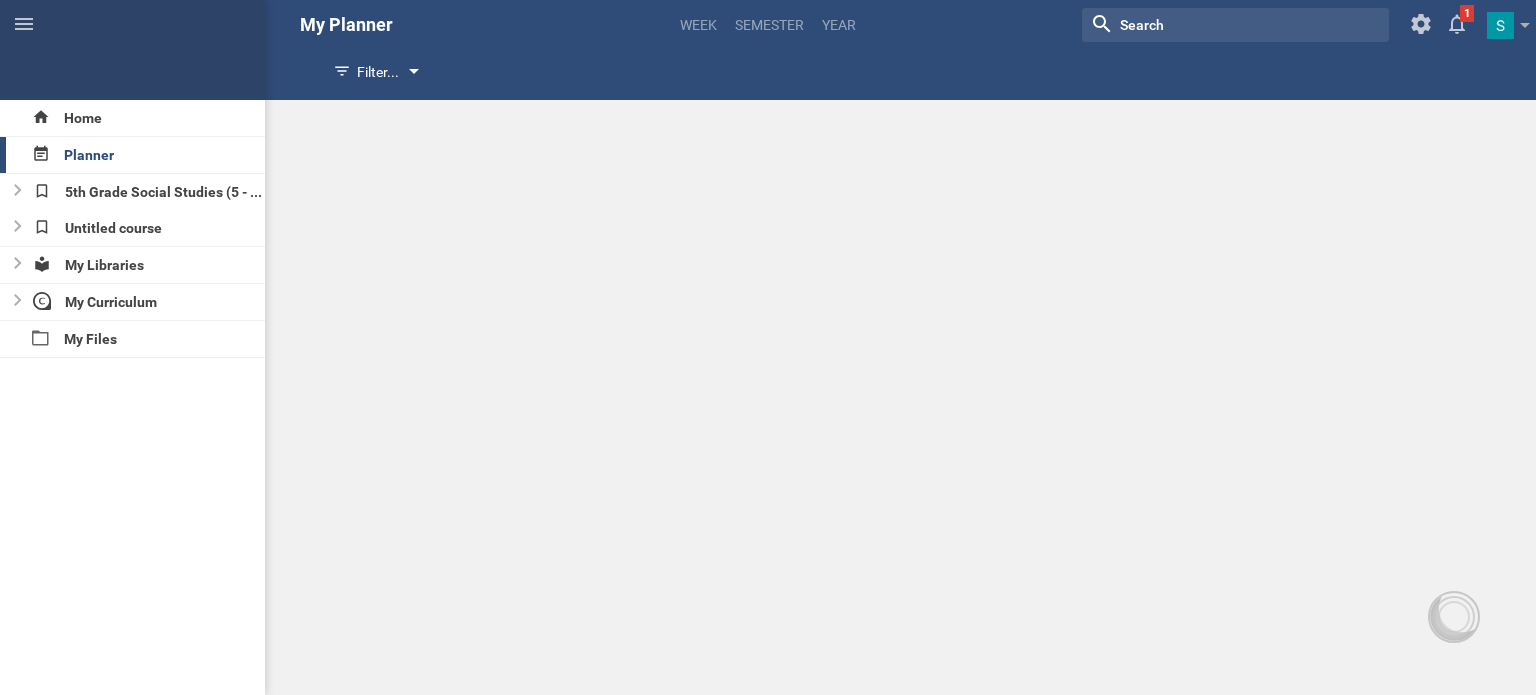 click on "Filter..." at bounding box center (374, 72) 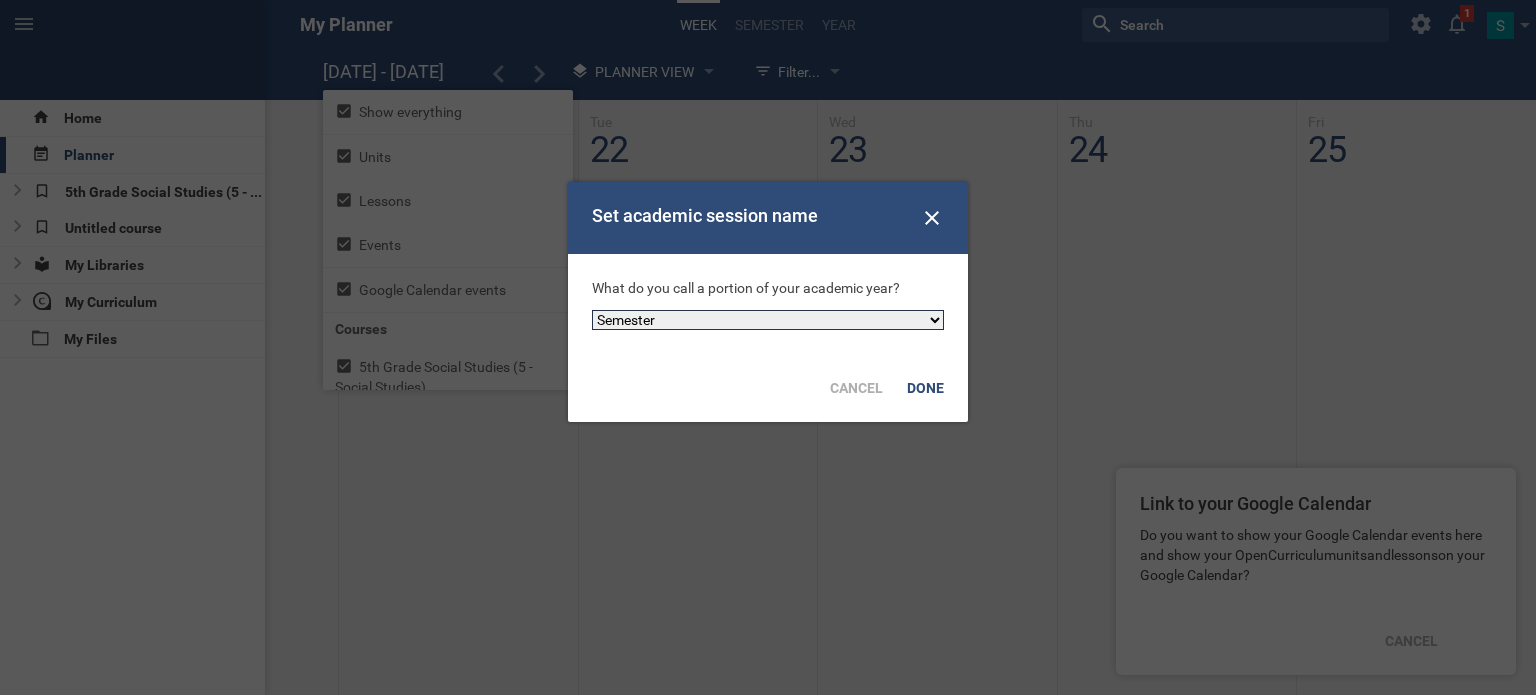 click on "Semester Term Quarter Session Period Trimester Other" at bounding box center (768, 320) 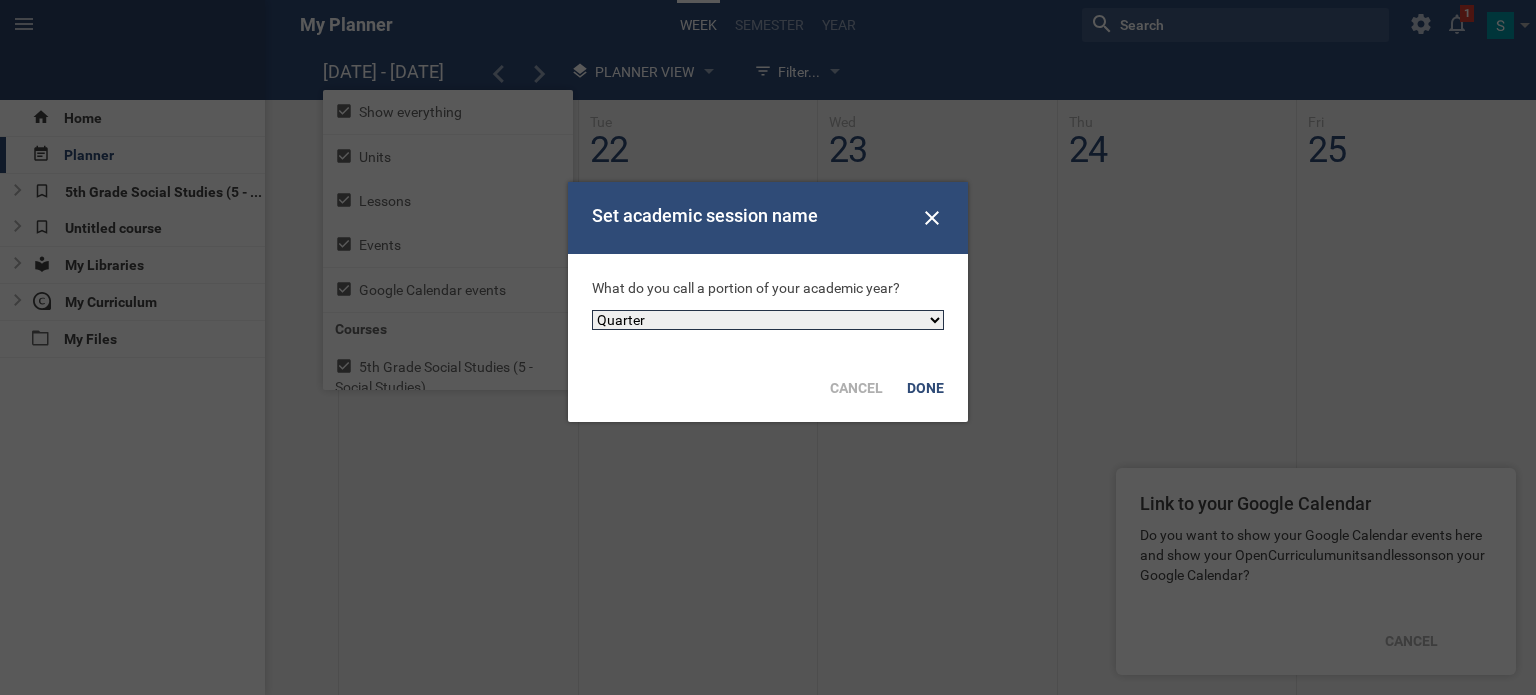 click on "Semester Term Quarter Session Period Trimester Other" at bounding box center [768, 320] 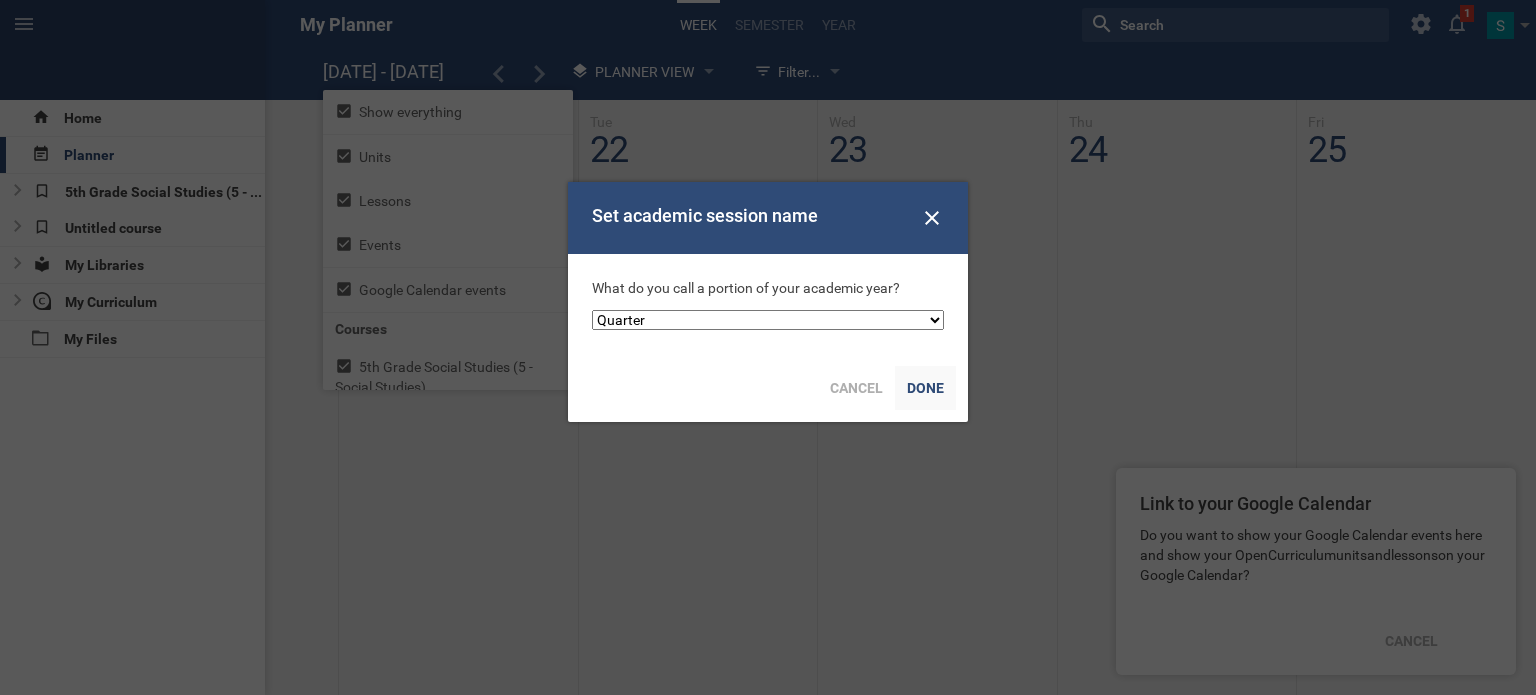 click on "Done" at bounding box center (925, 388) 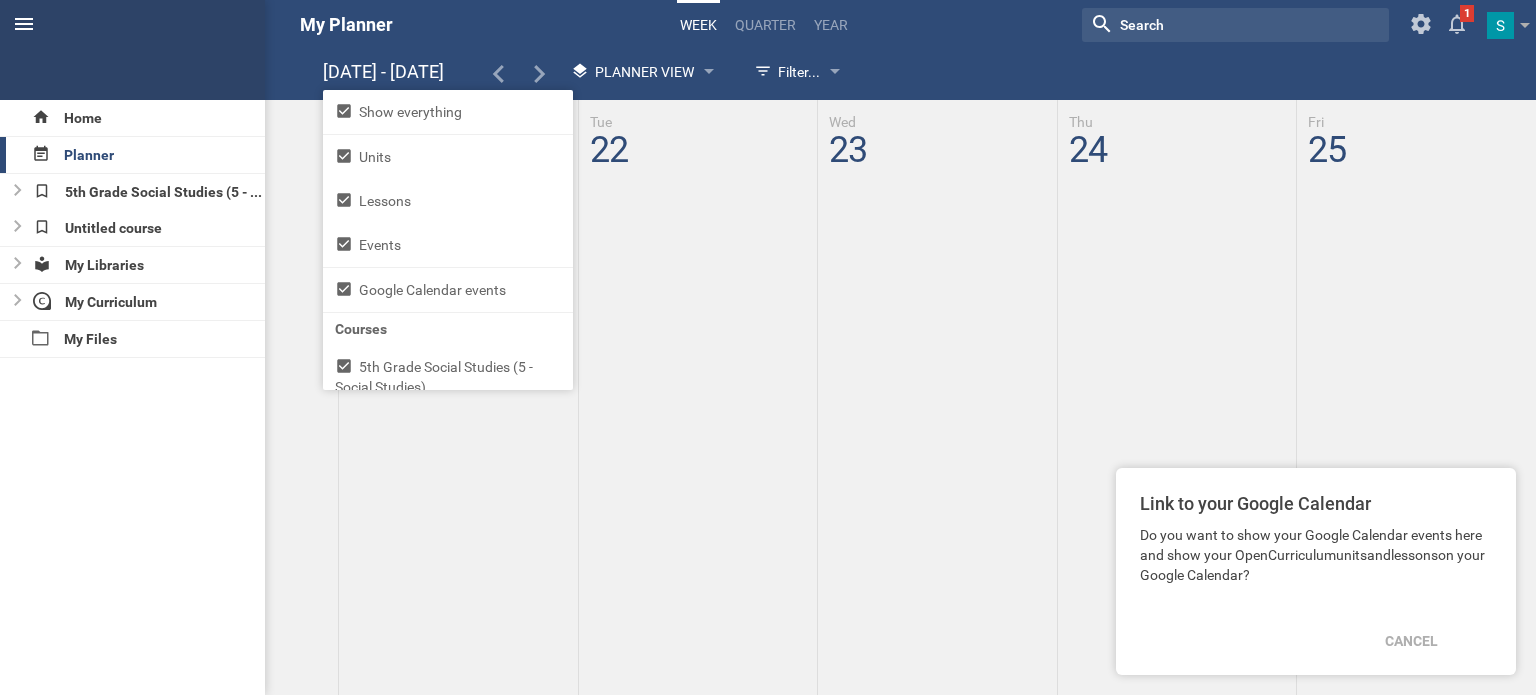 click 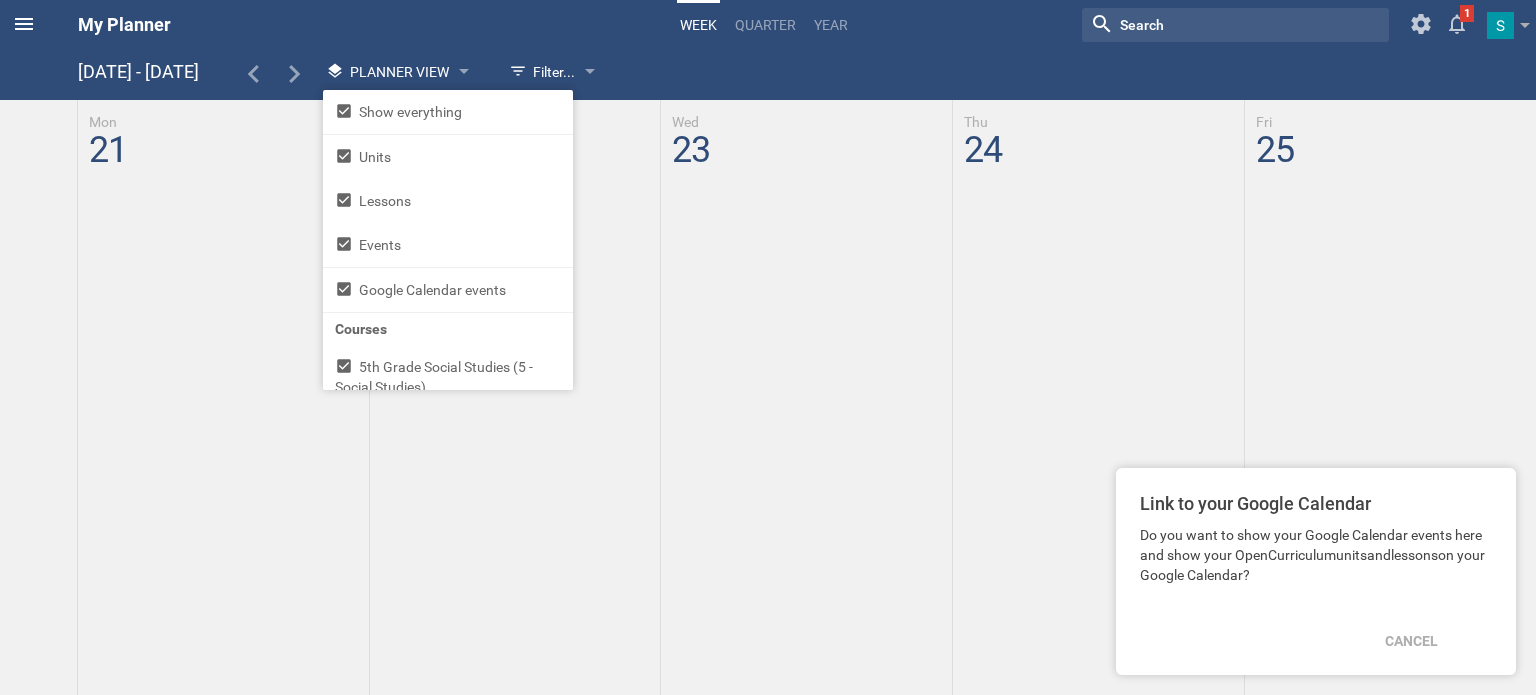 click 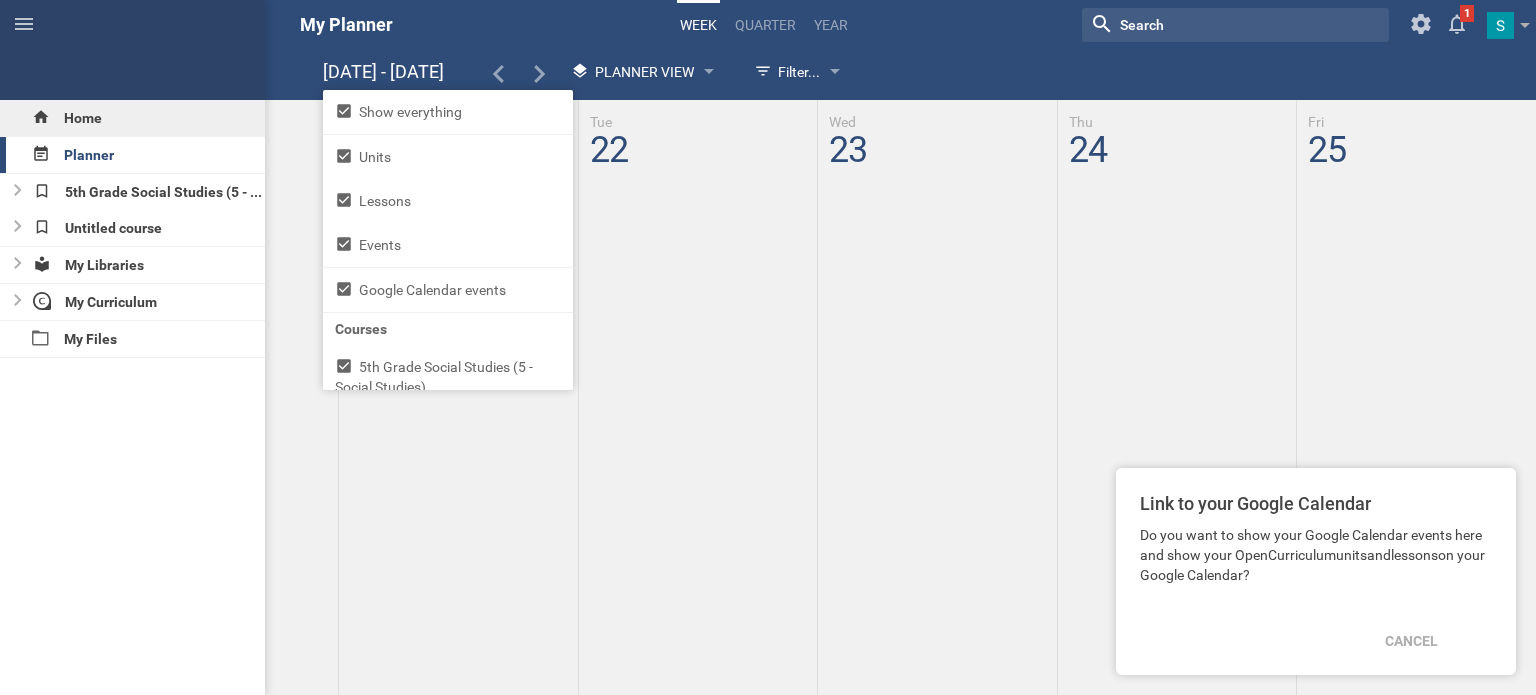 click on "Home" at bounding box center [132, 118] 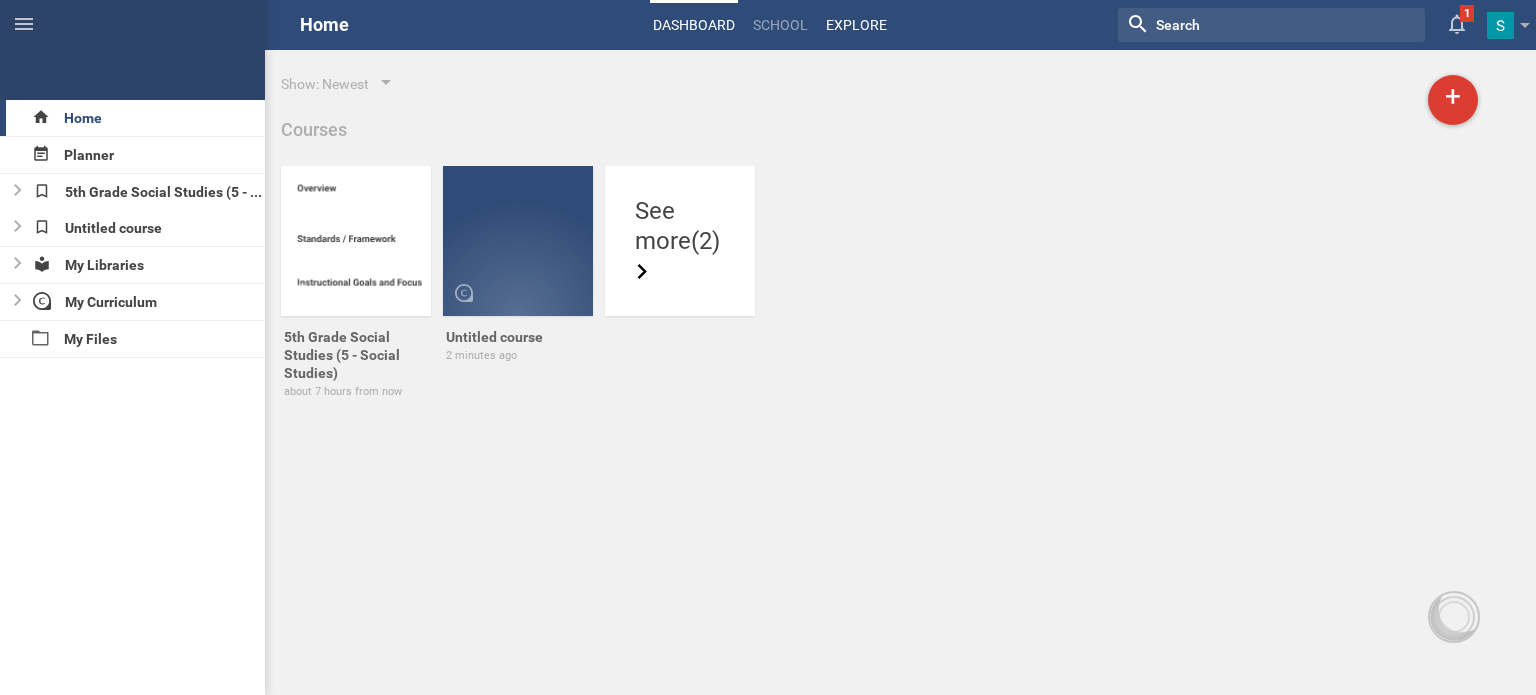 click on "Explore" at bounding box center [856, 25] 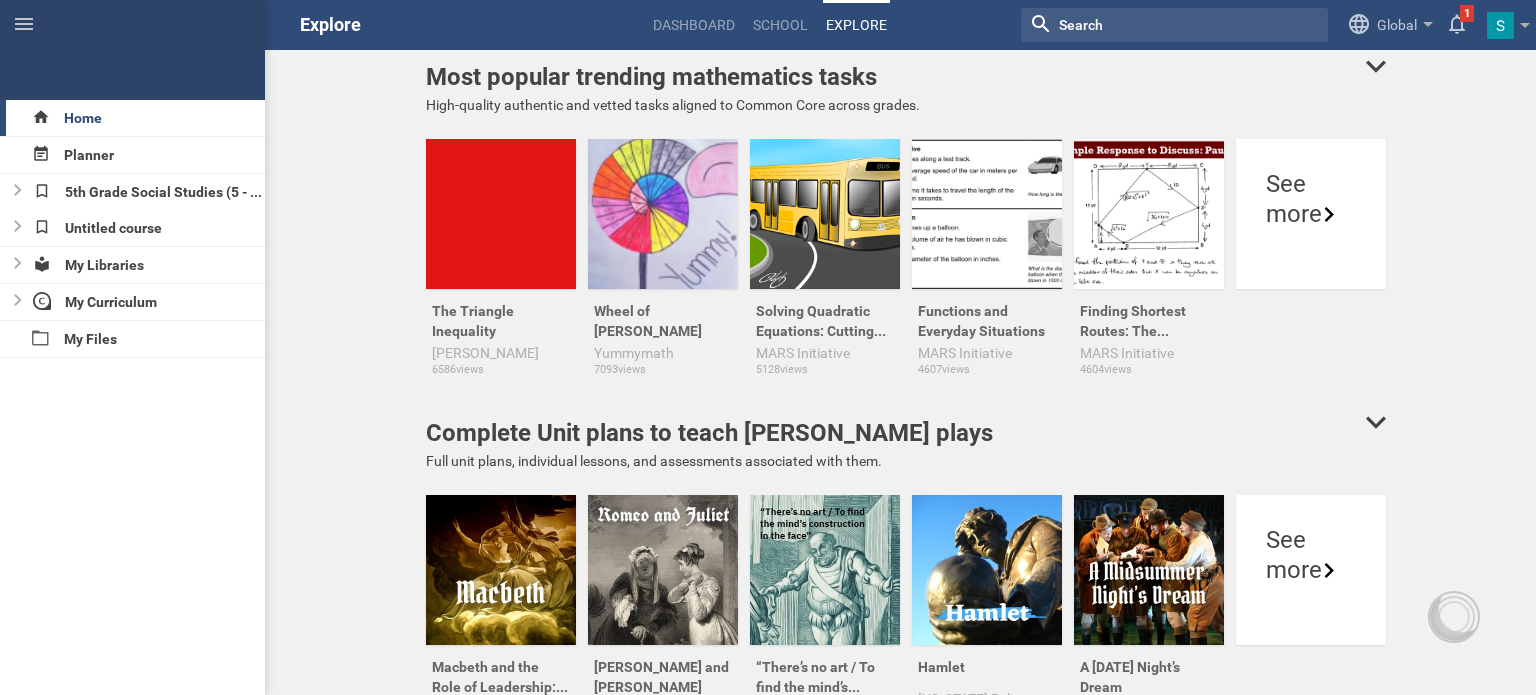 click at bounding box center (1149, 25) 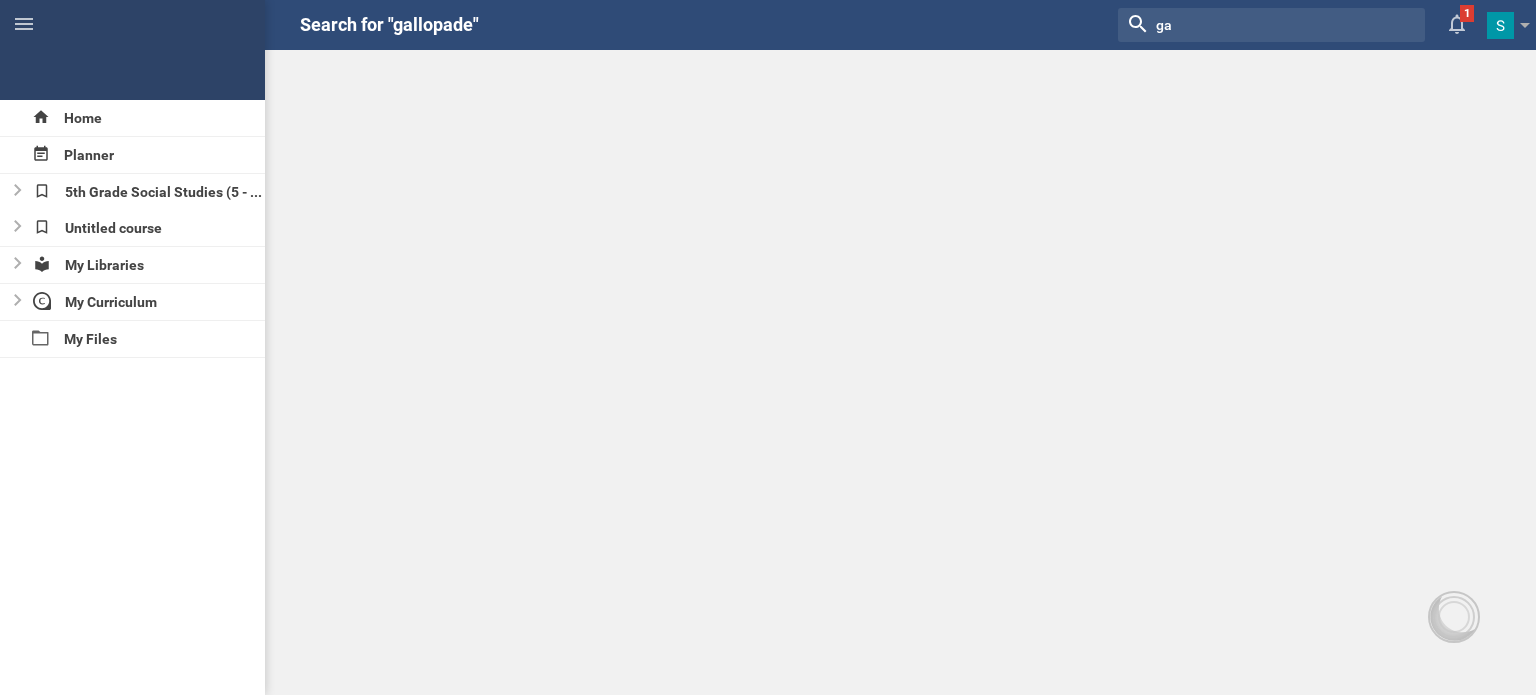 type on "g" 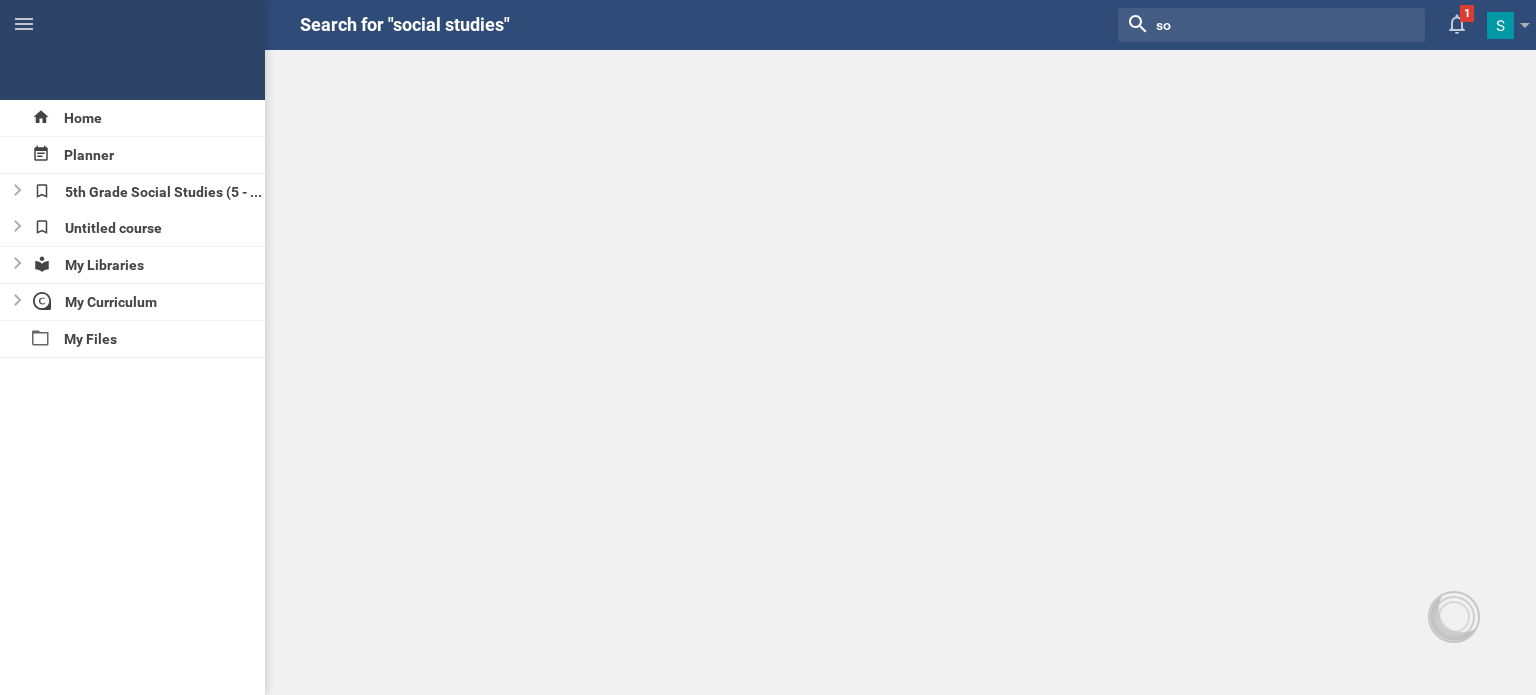 type on "s" 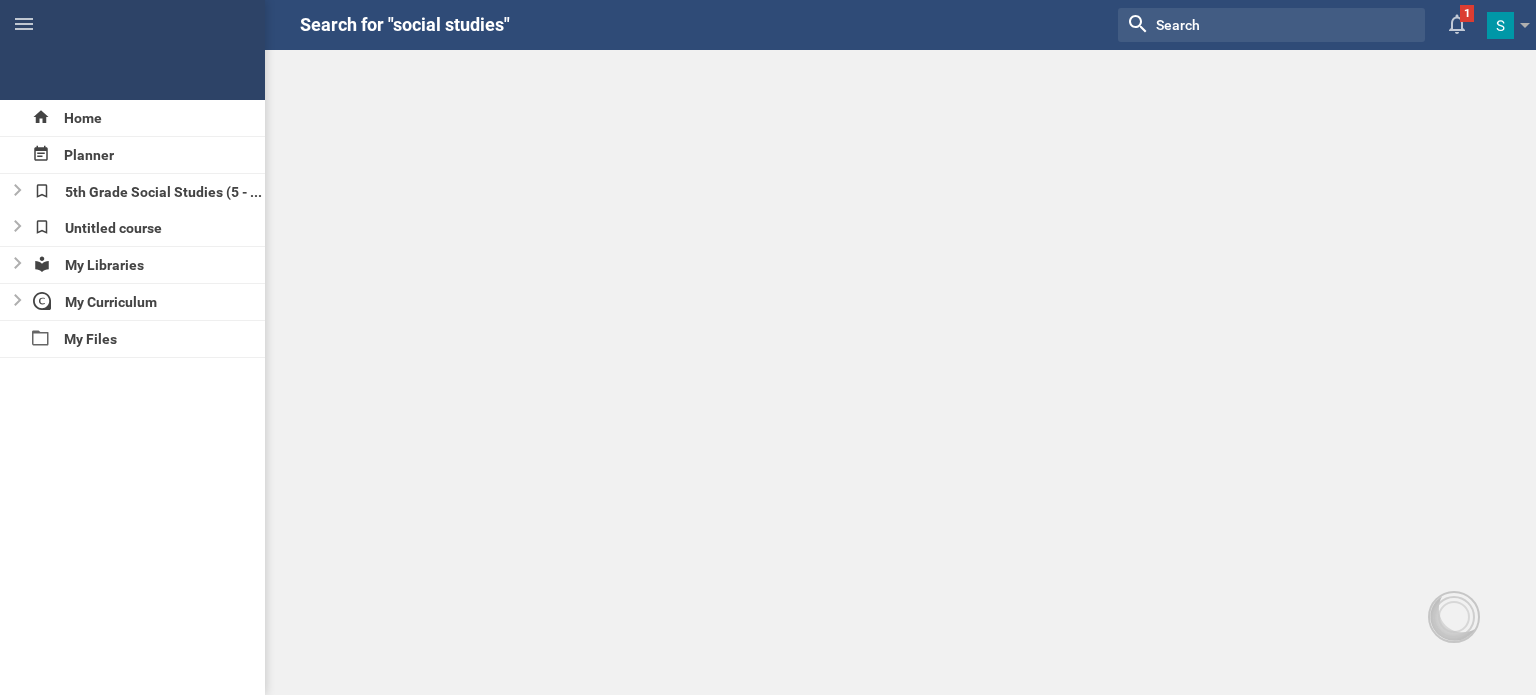 type 